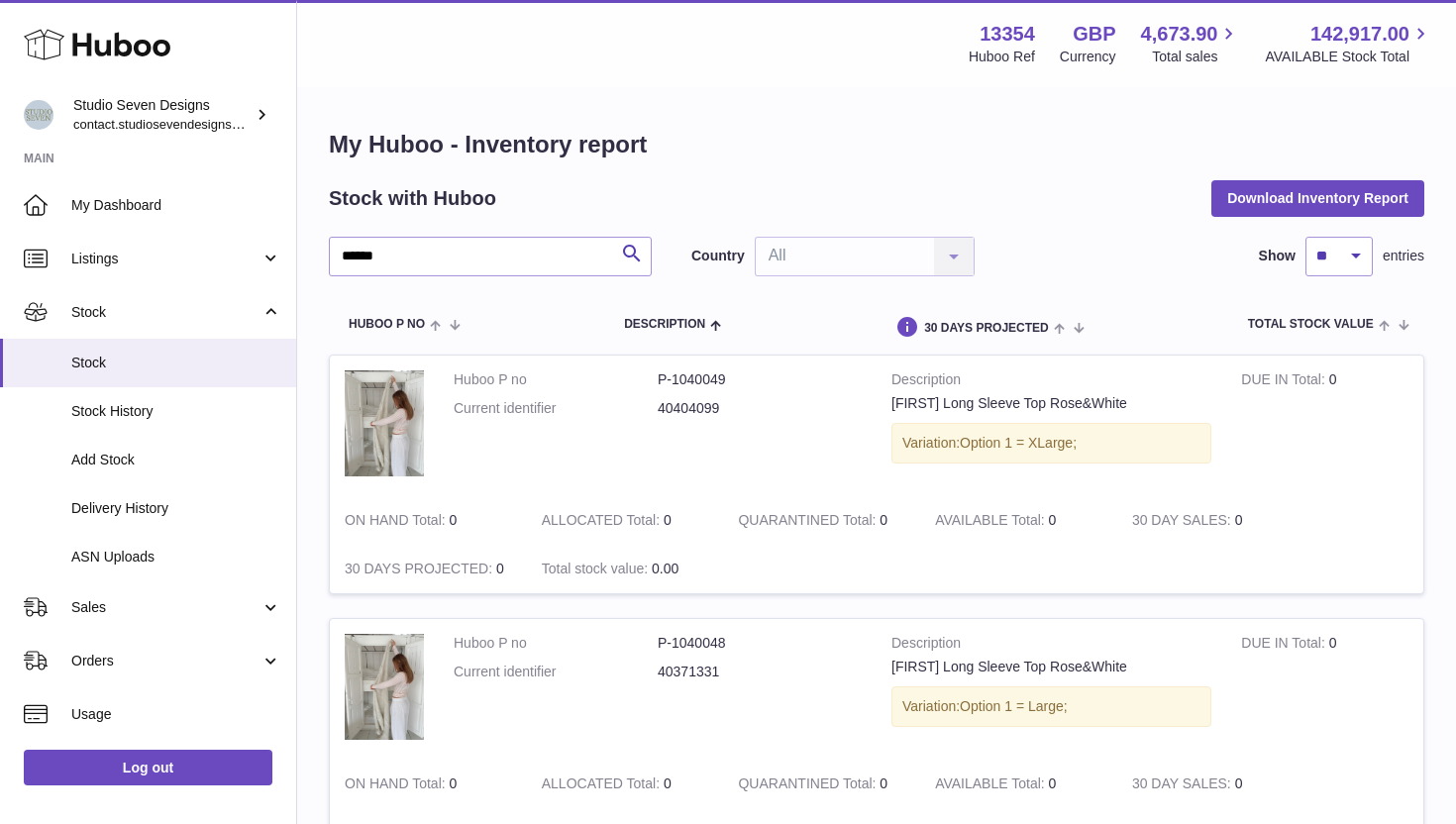 scroll, scrollTop: 341, scrollLeft: 0, axis: vertical 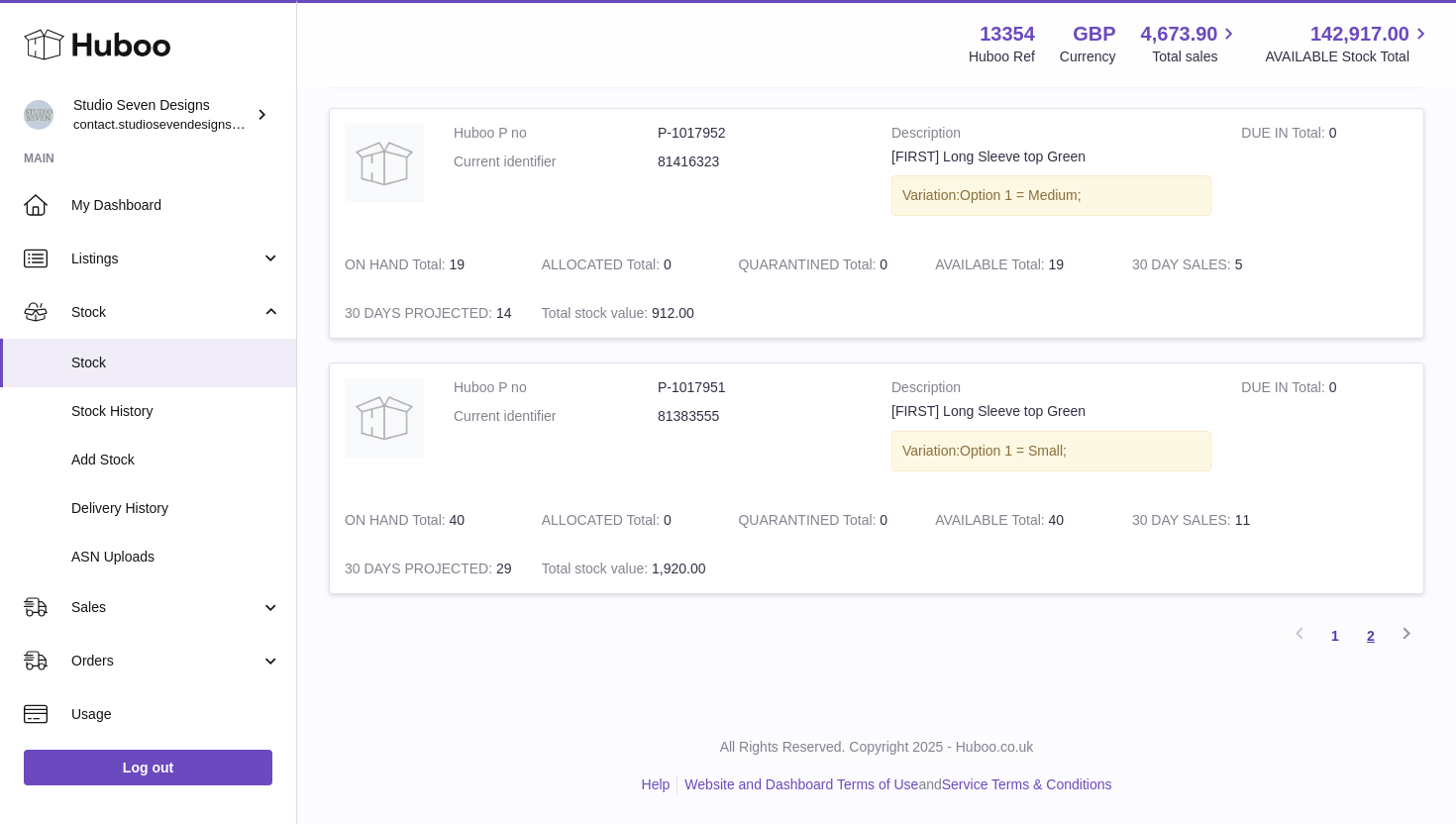 click on "2" at bounding box center [1371, 636] 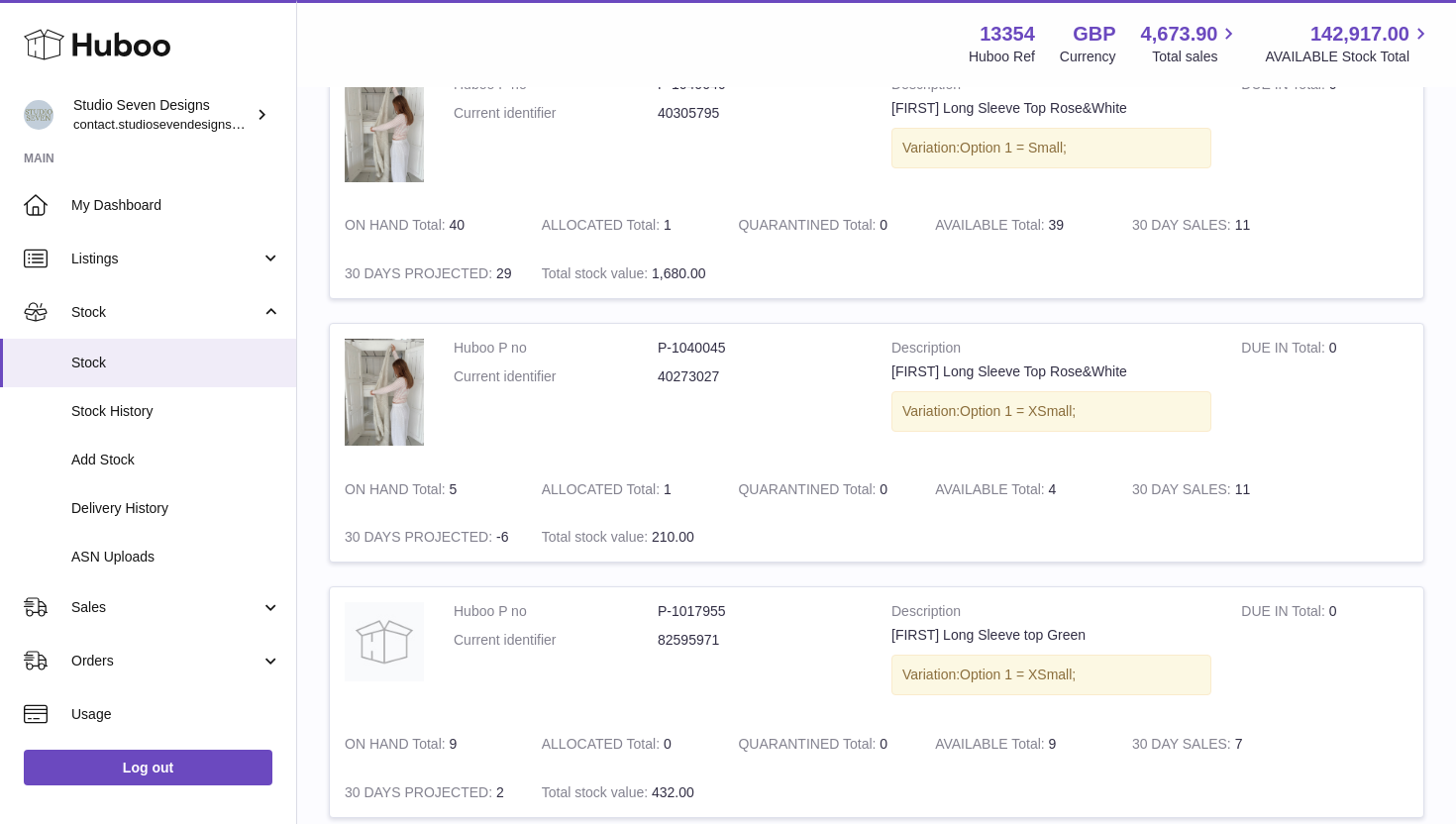 scroll, scrollTop: 2330, scrollLeft: 0, axis: vertical 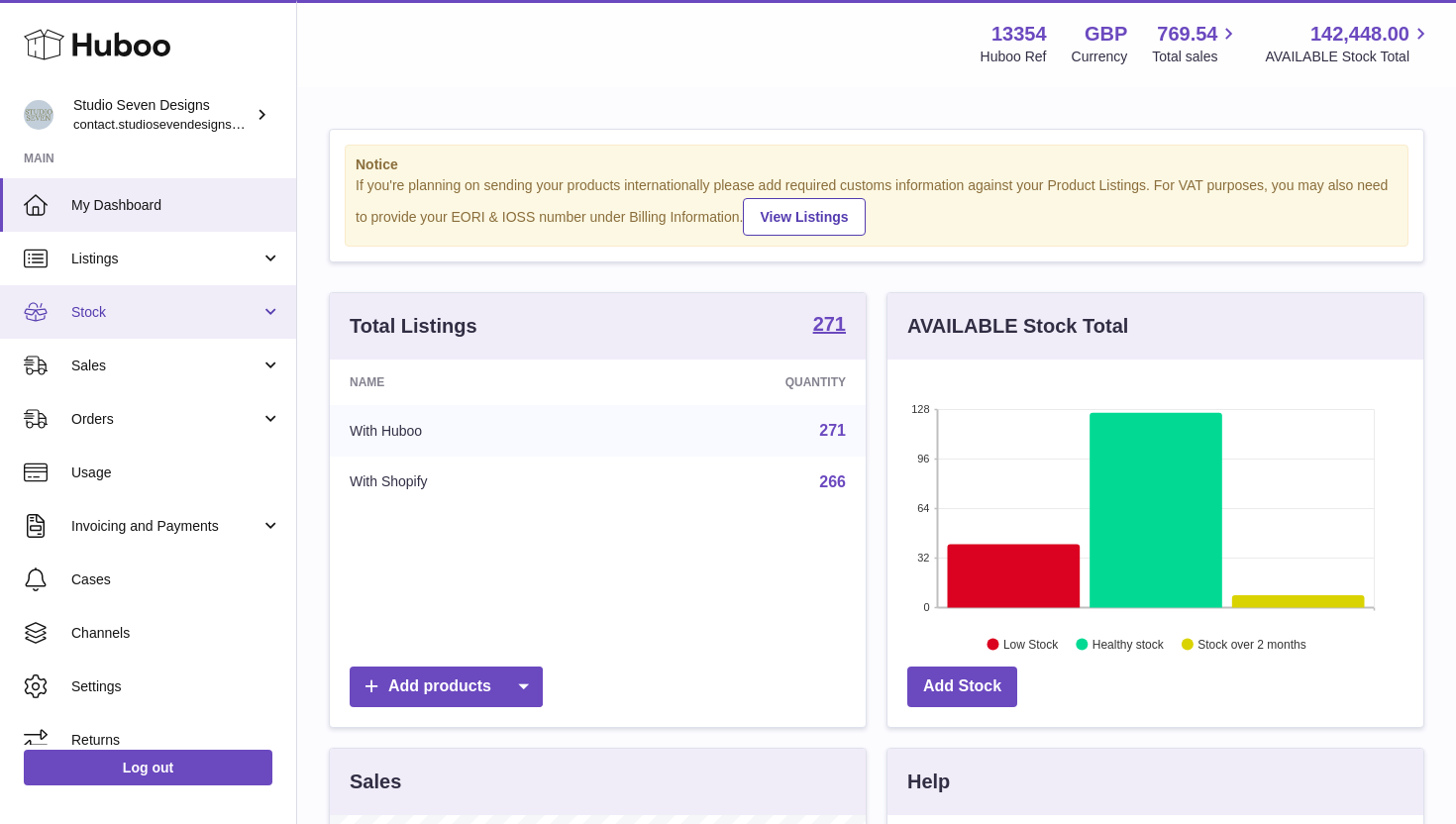 click on "Stock" at bounding box center [148, 312] 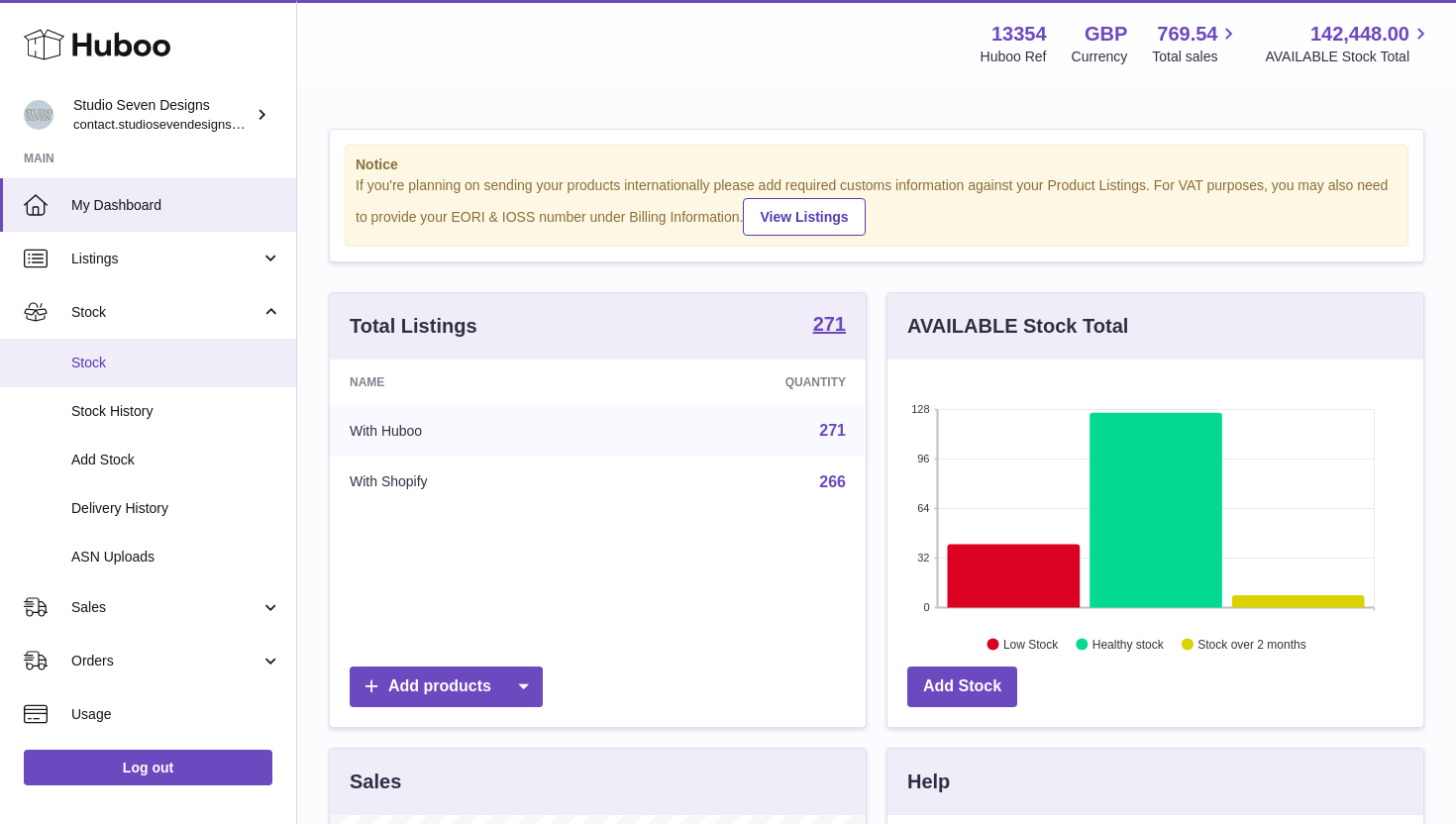 click on "Stock" at bounding box center [148, 362] 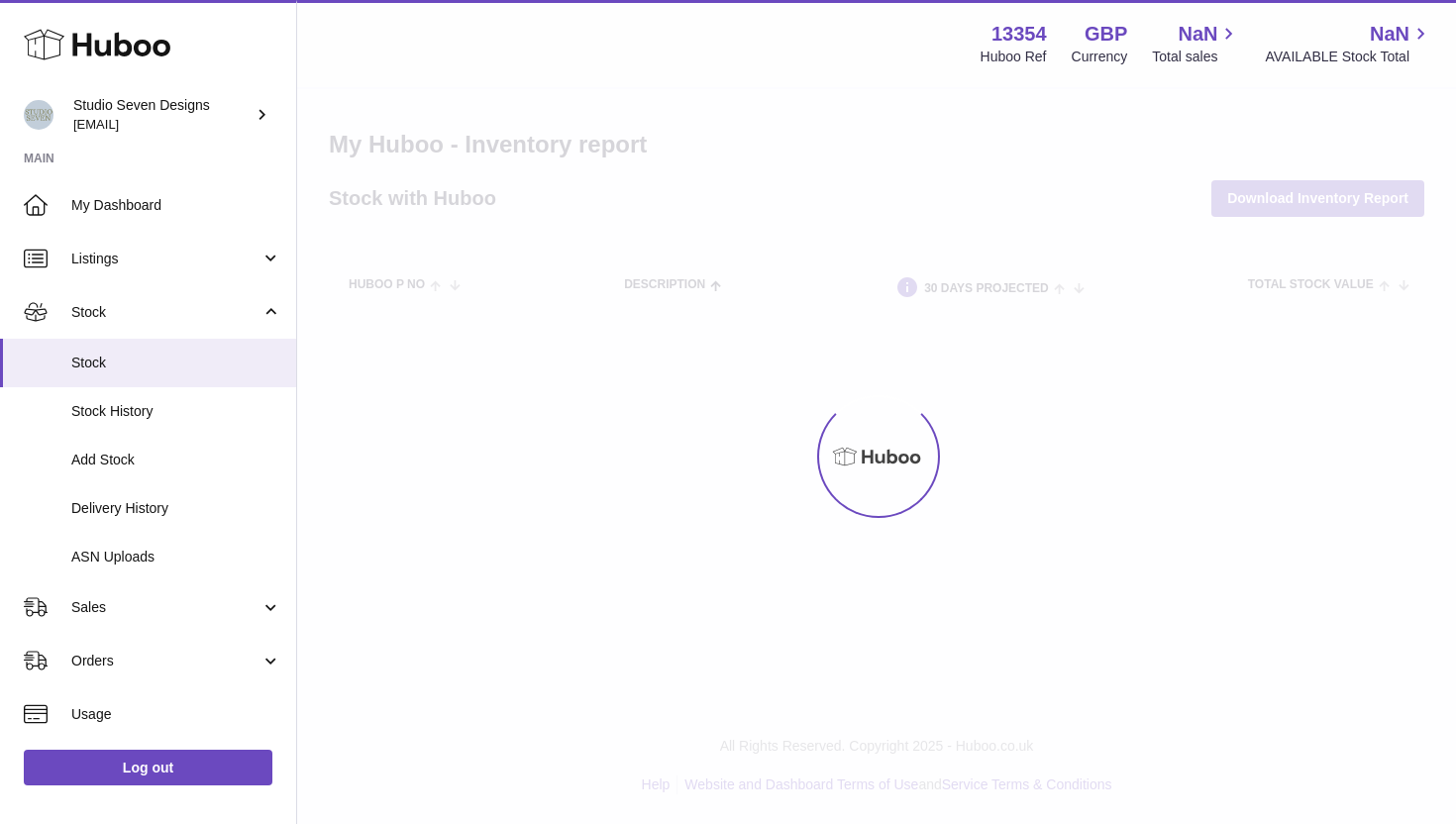 scroll, scrollTop: 0, scrollLeft: 0, axis: both 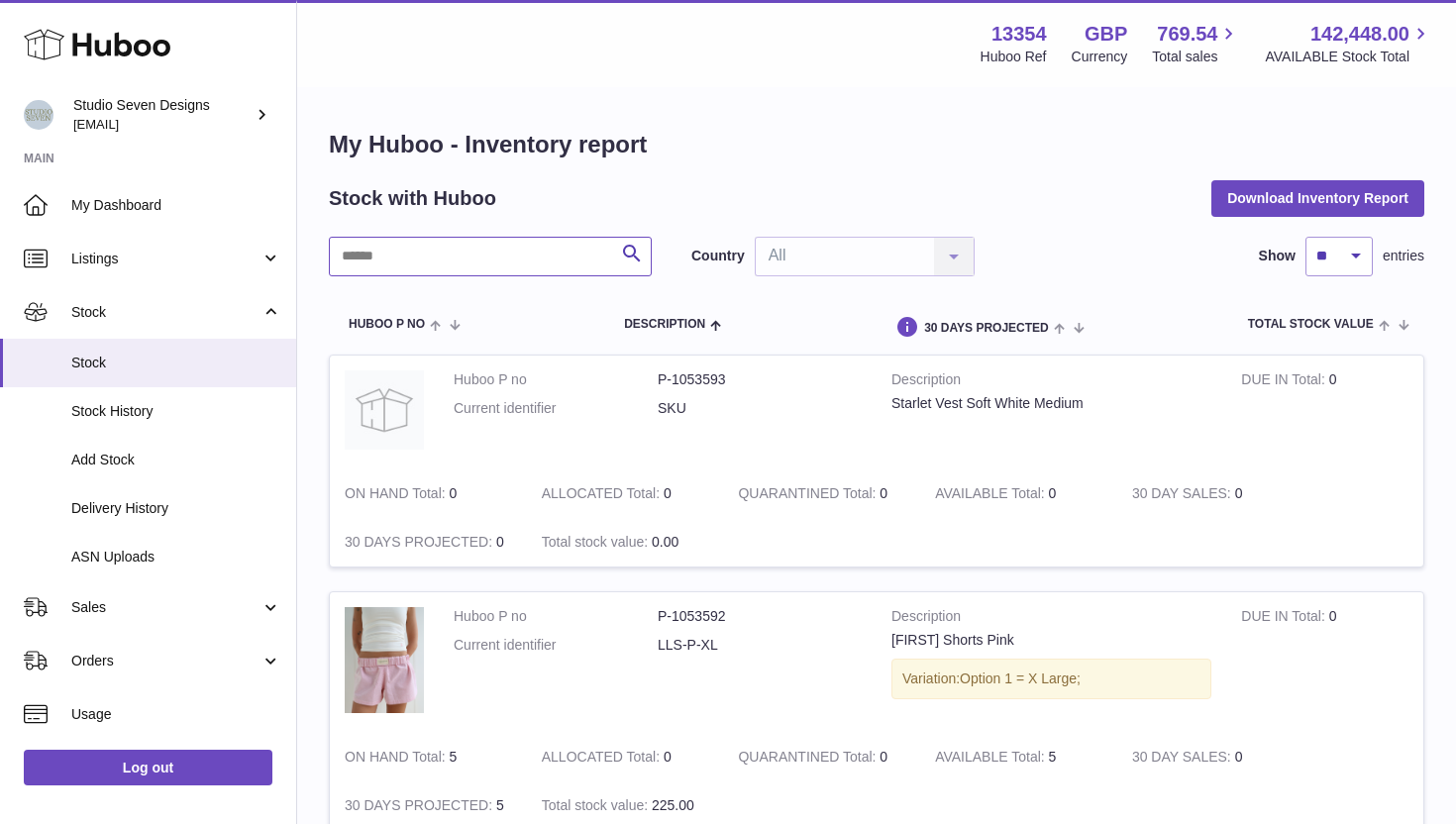 click at bounding box center (490, 257) 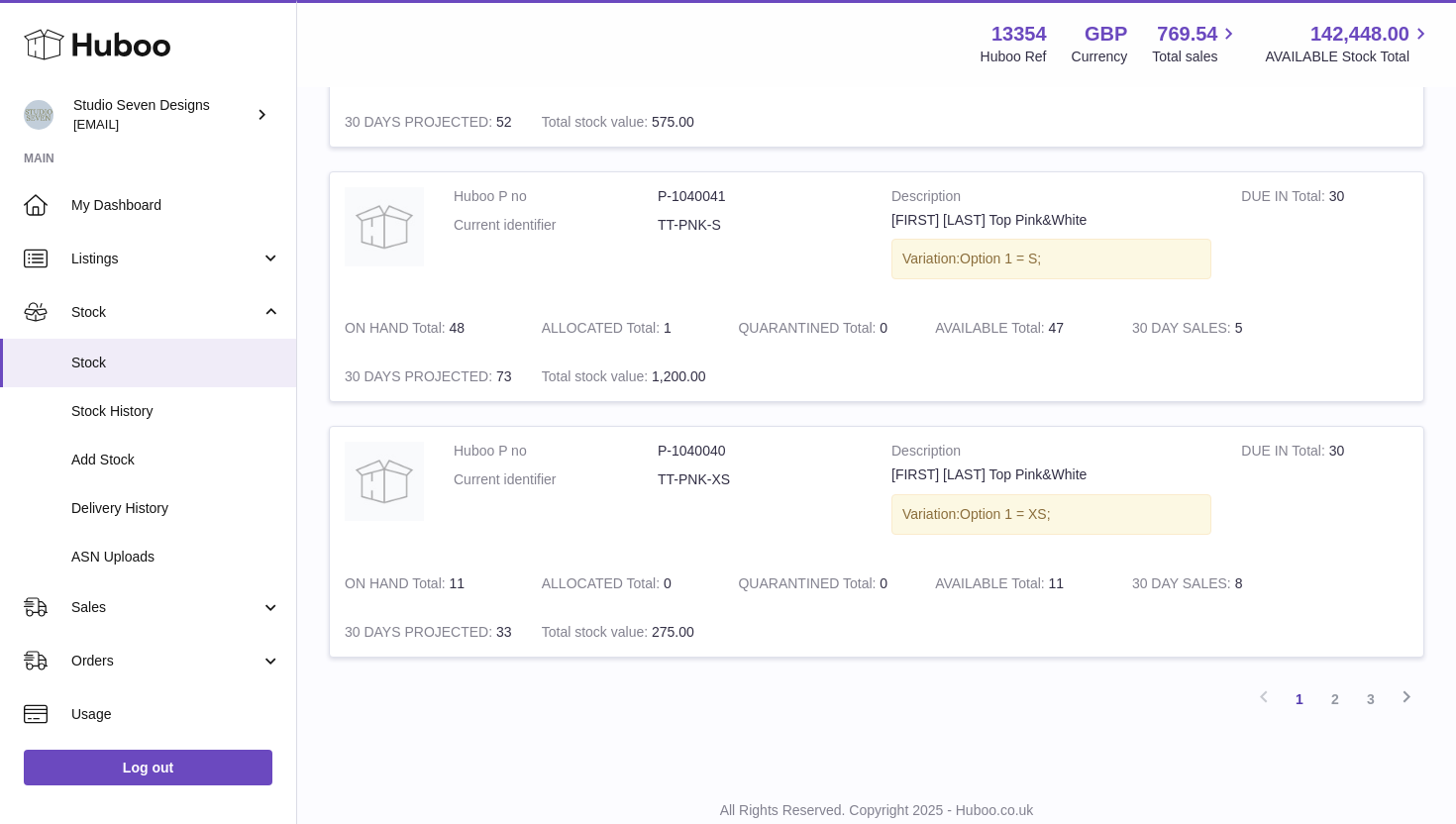 scroll, scrollTop: 2330, scrollLeft: 0, axis: vertical 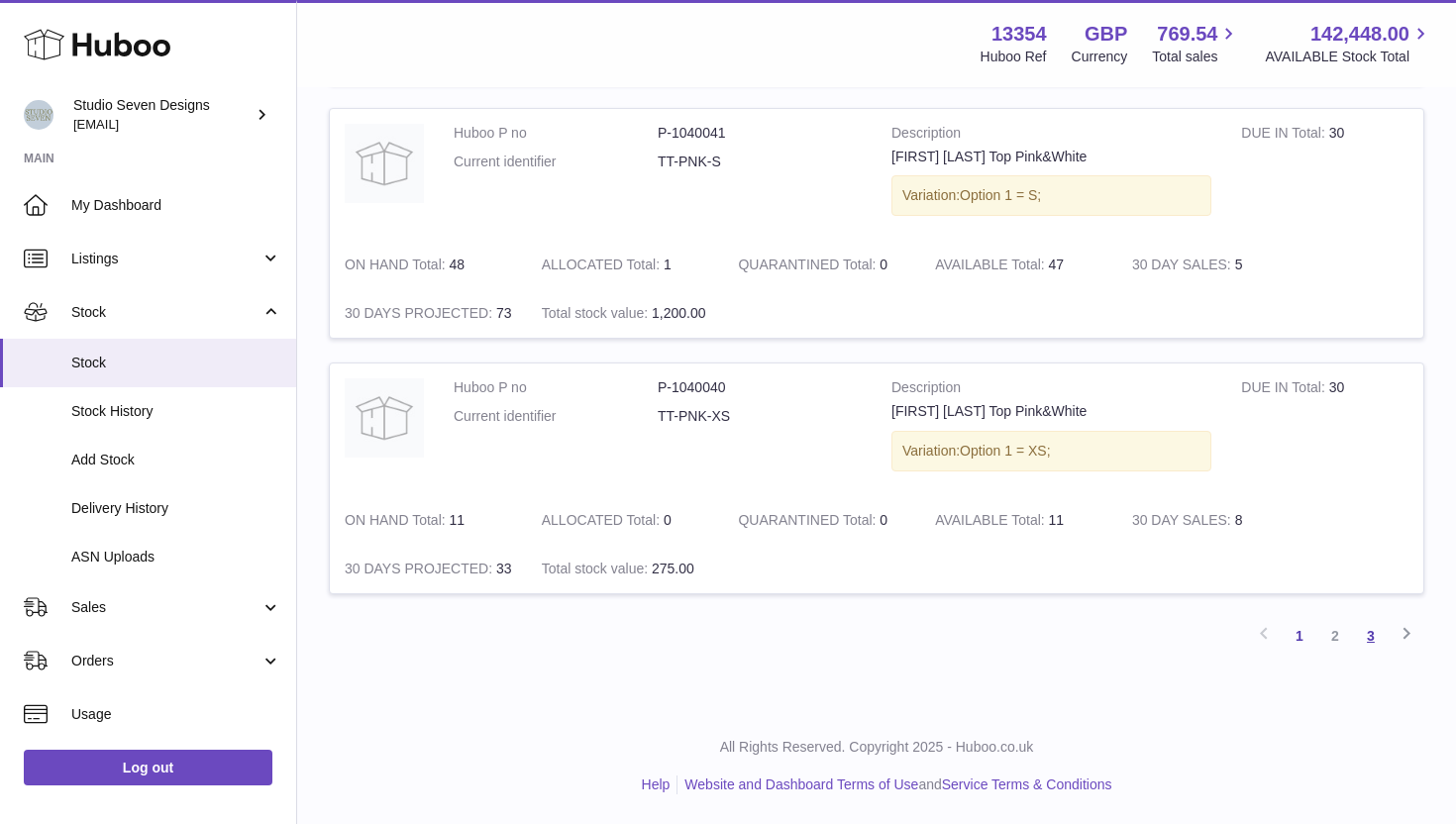 type on "******" 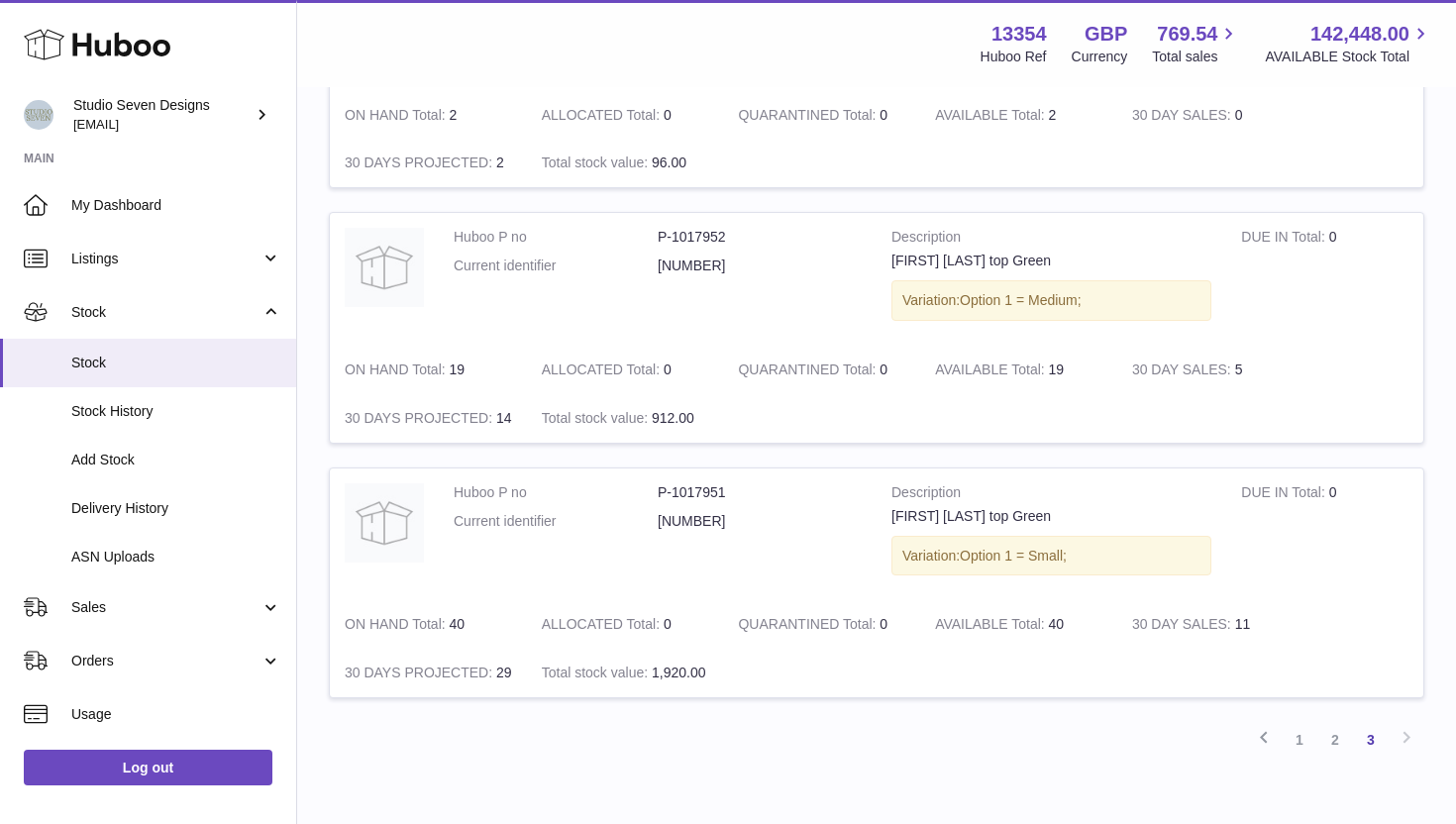 scroll, scrollTop: 908, scrollLeft: 0, axis: vertical 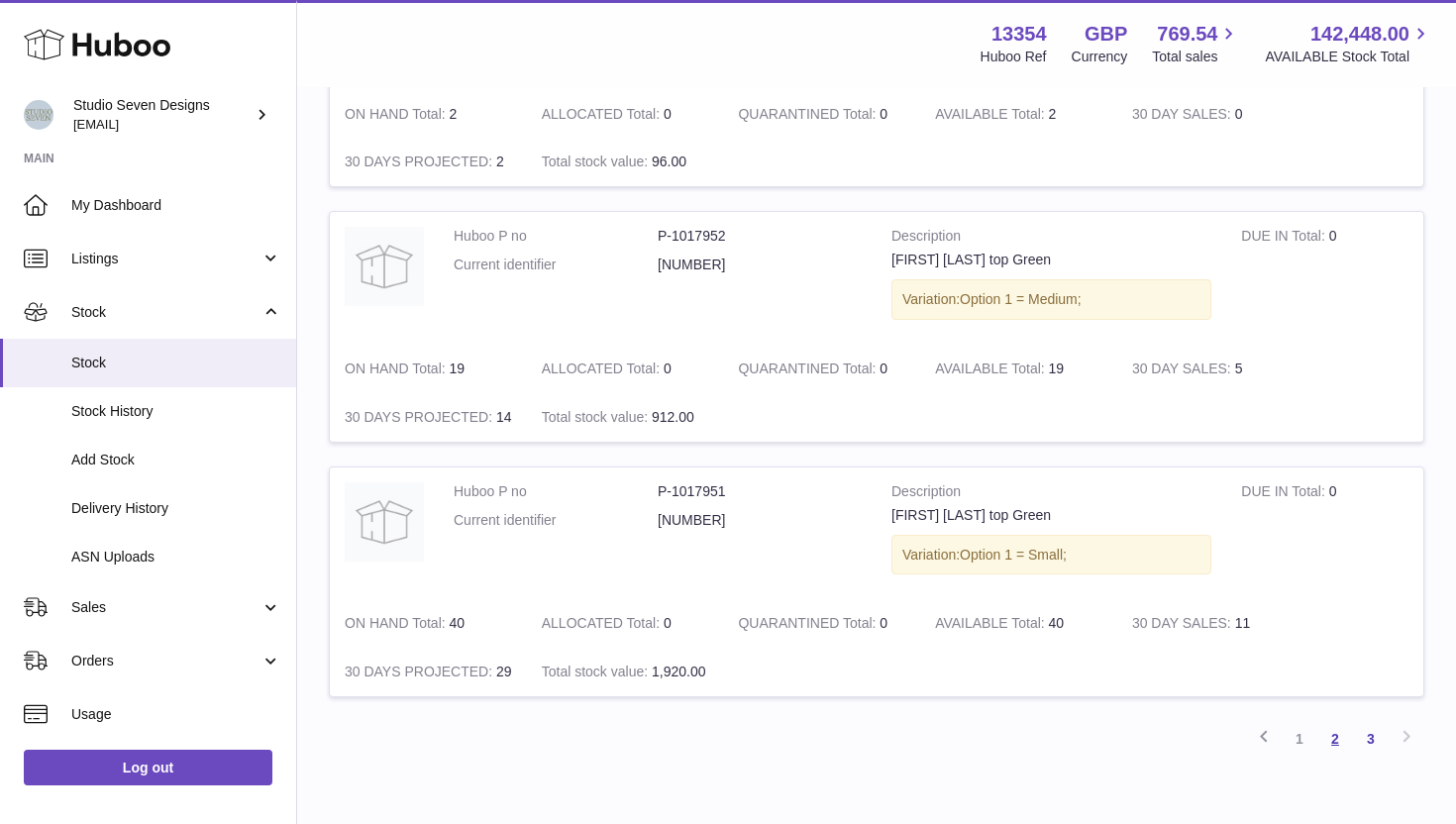 click on "2" at bounding box center (1335, 739) 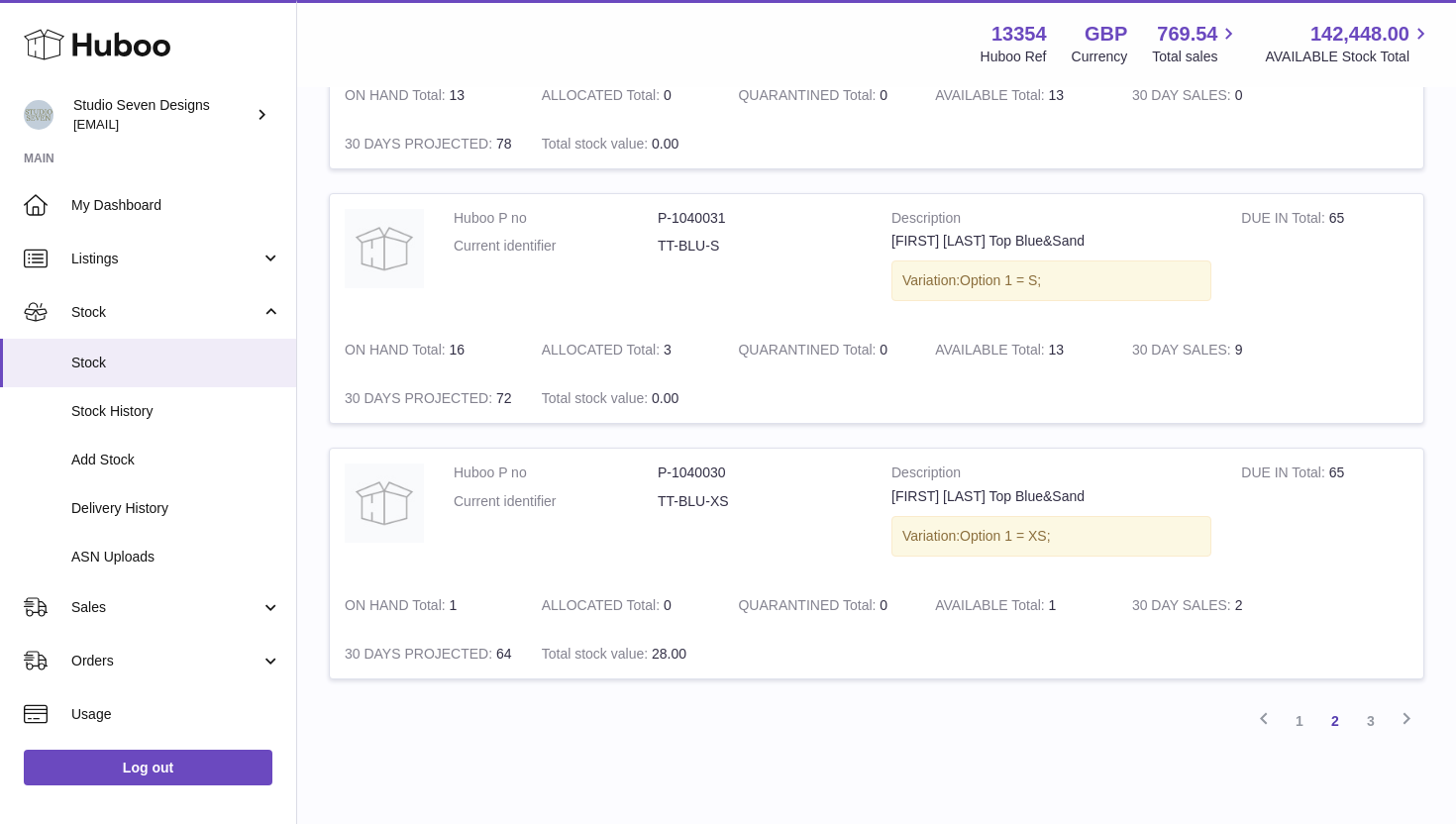 scroll, scrollTop: 2288, scrollLeft: 0, axis: vertical 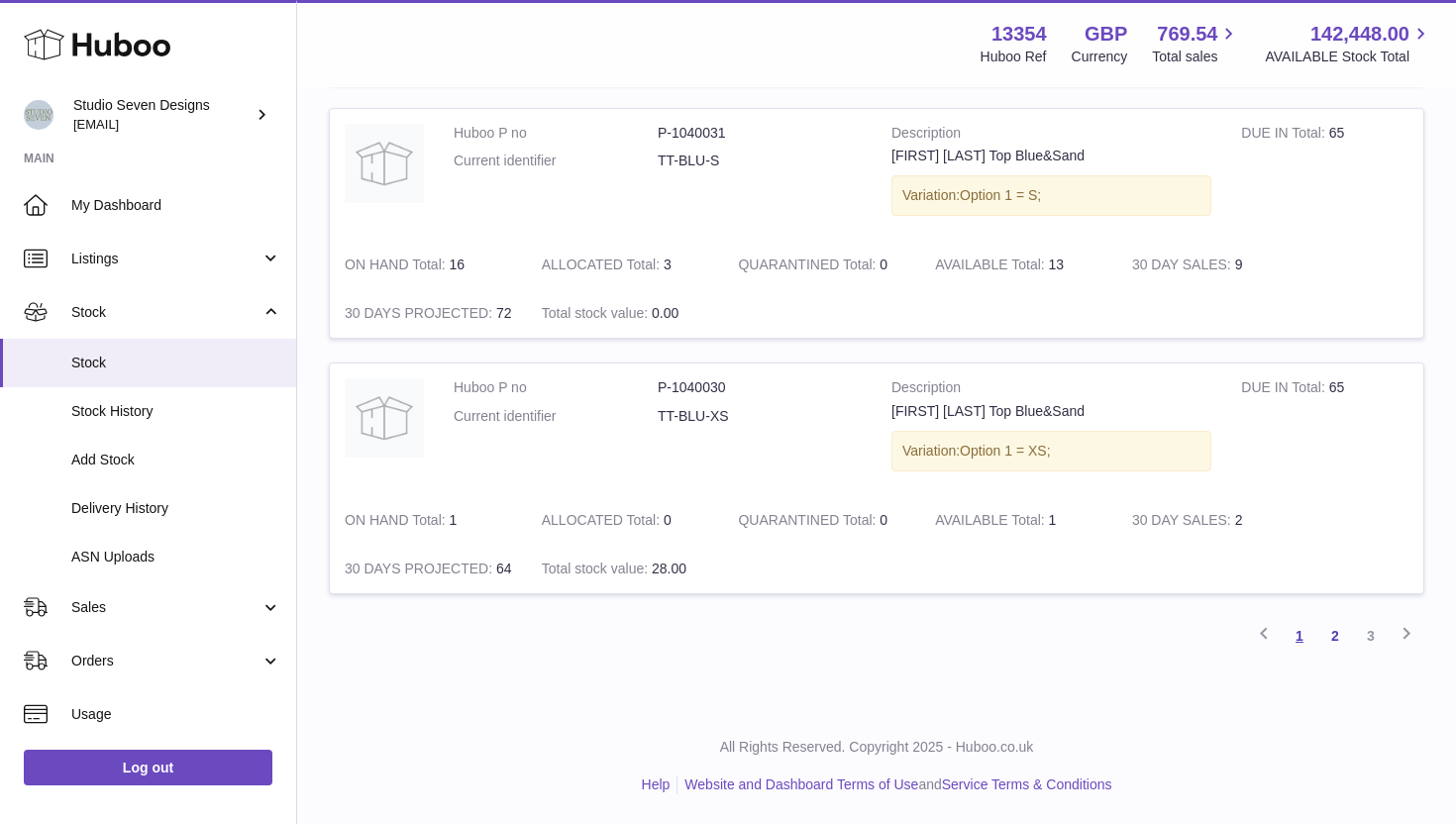 click on "1" at bounding box center [1300, 636] 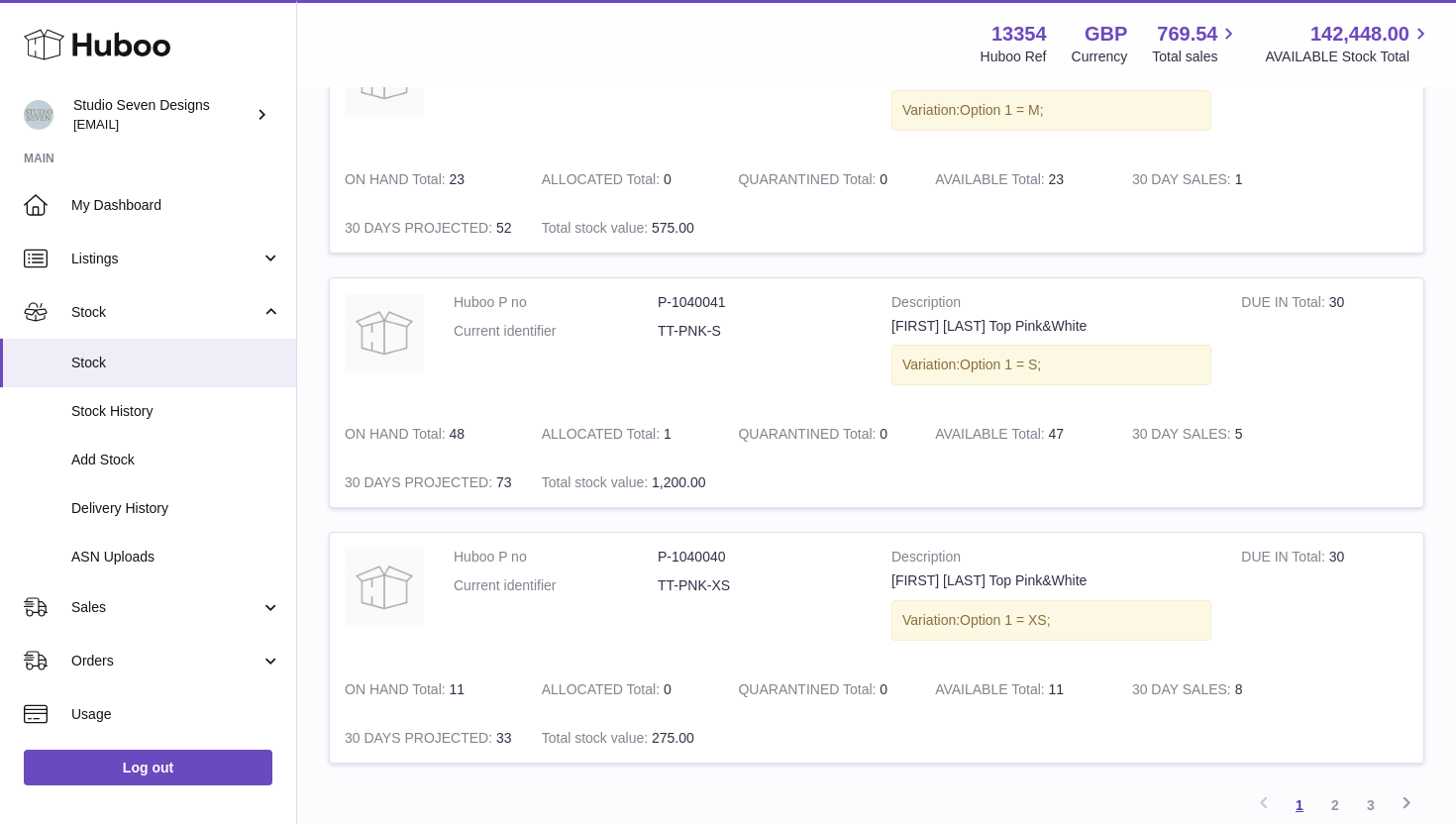 scroll, scrollTop: 2330, scrollLeft: 0, axis: vertical 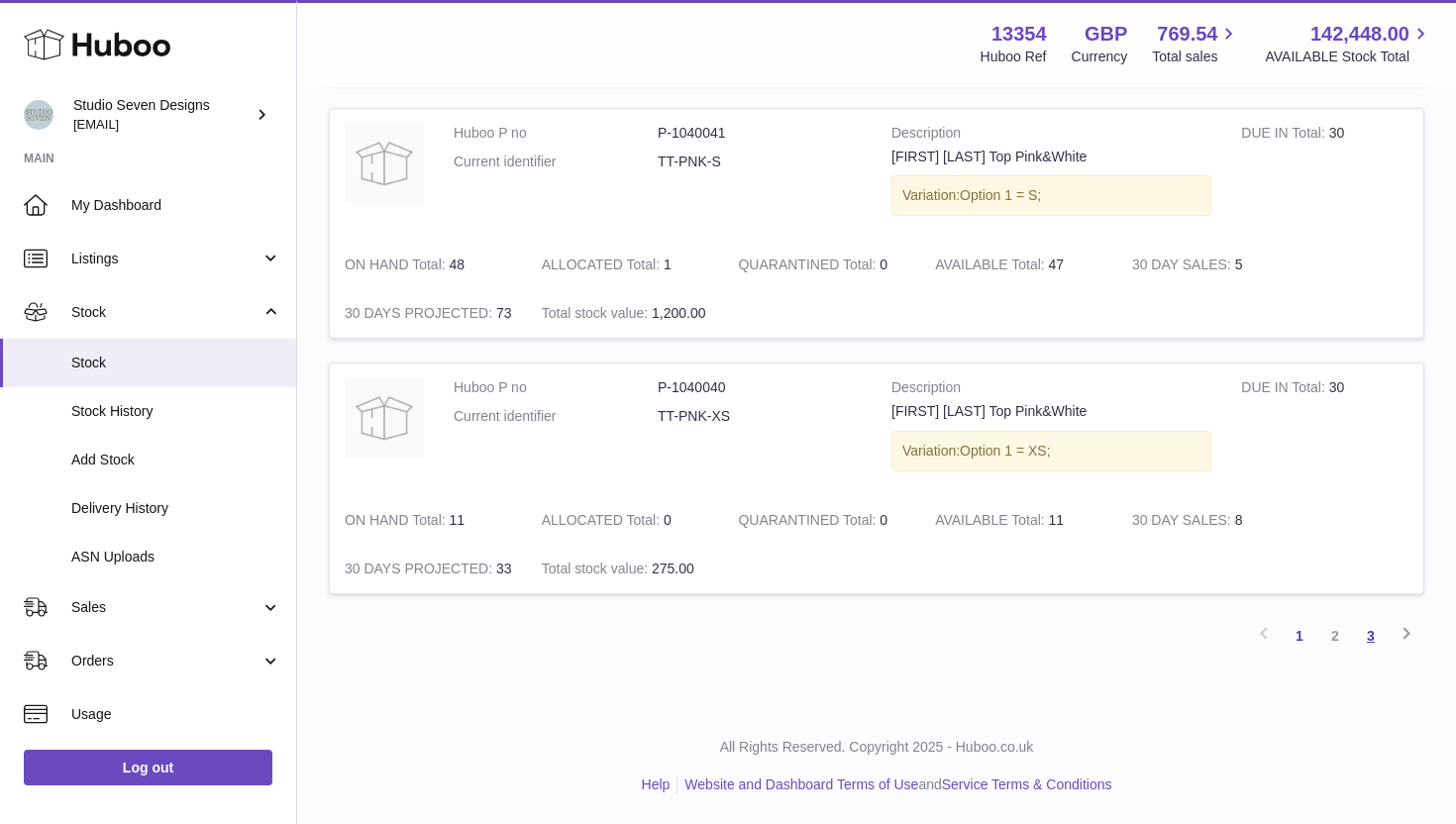 click on "3" at bounding box center (1371, 636) 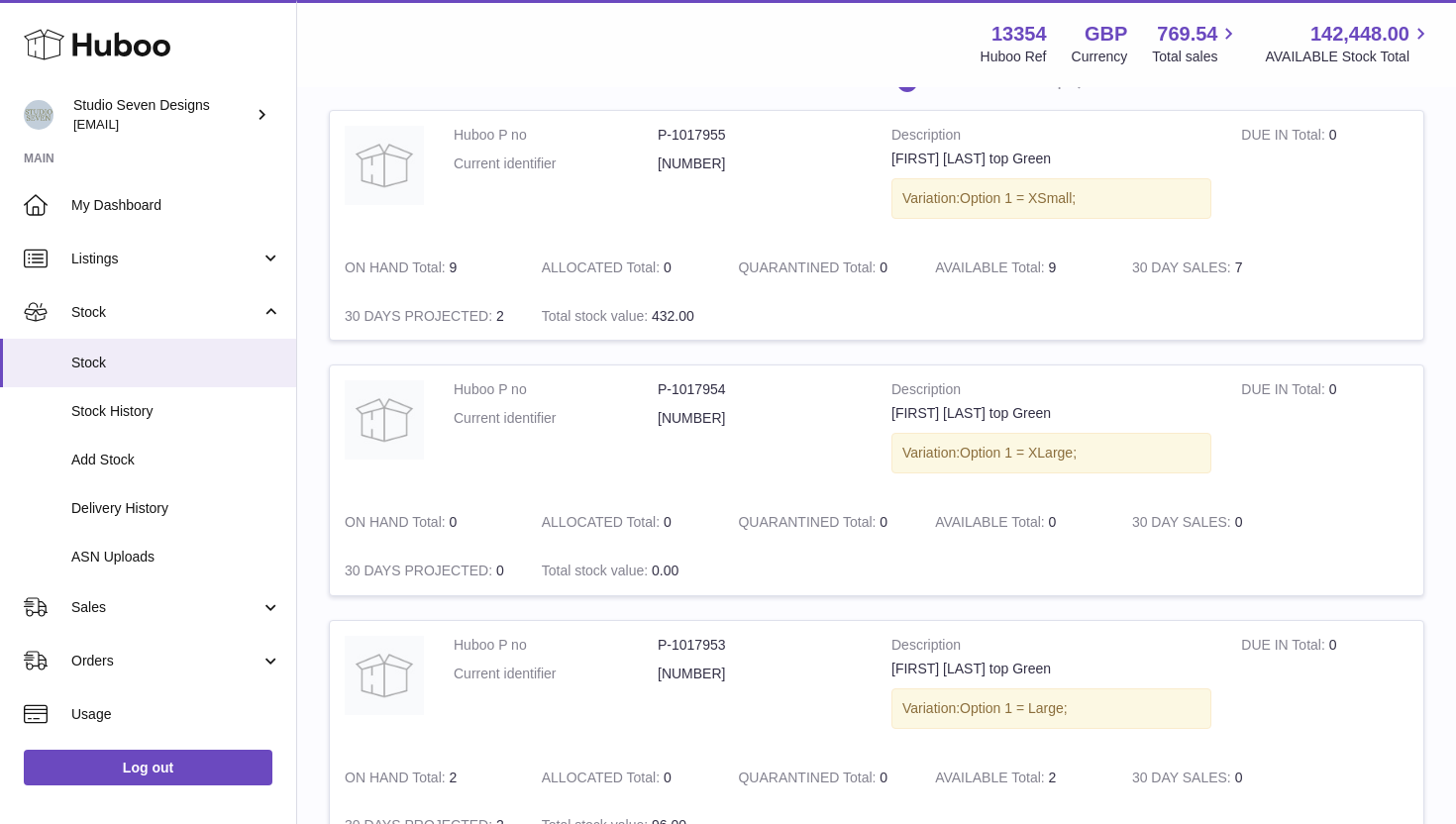 scroll, scrollTop: 0, scrollLeft: 0, axis: both 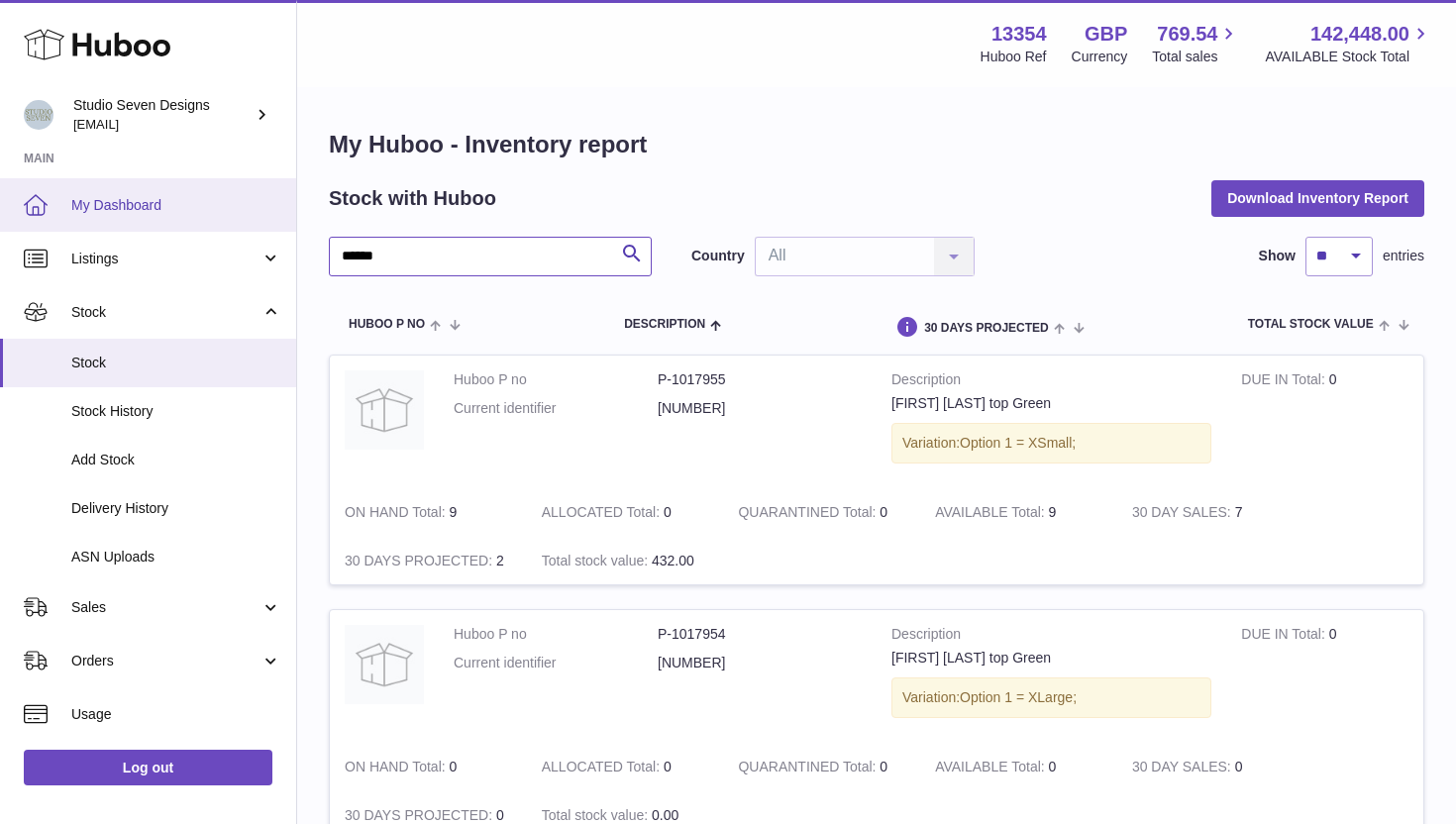 drag, startPoint x: 482, startPoint y: 258, endPoint x: 200, endPoint y: 188, distance: 290.5581 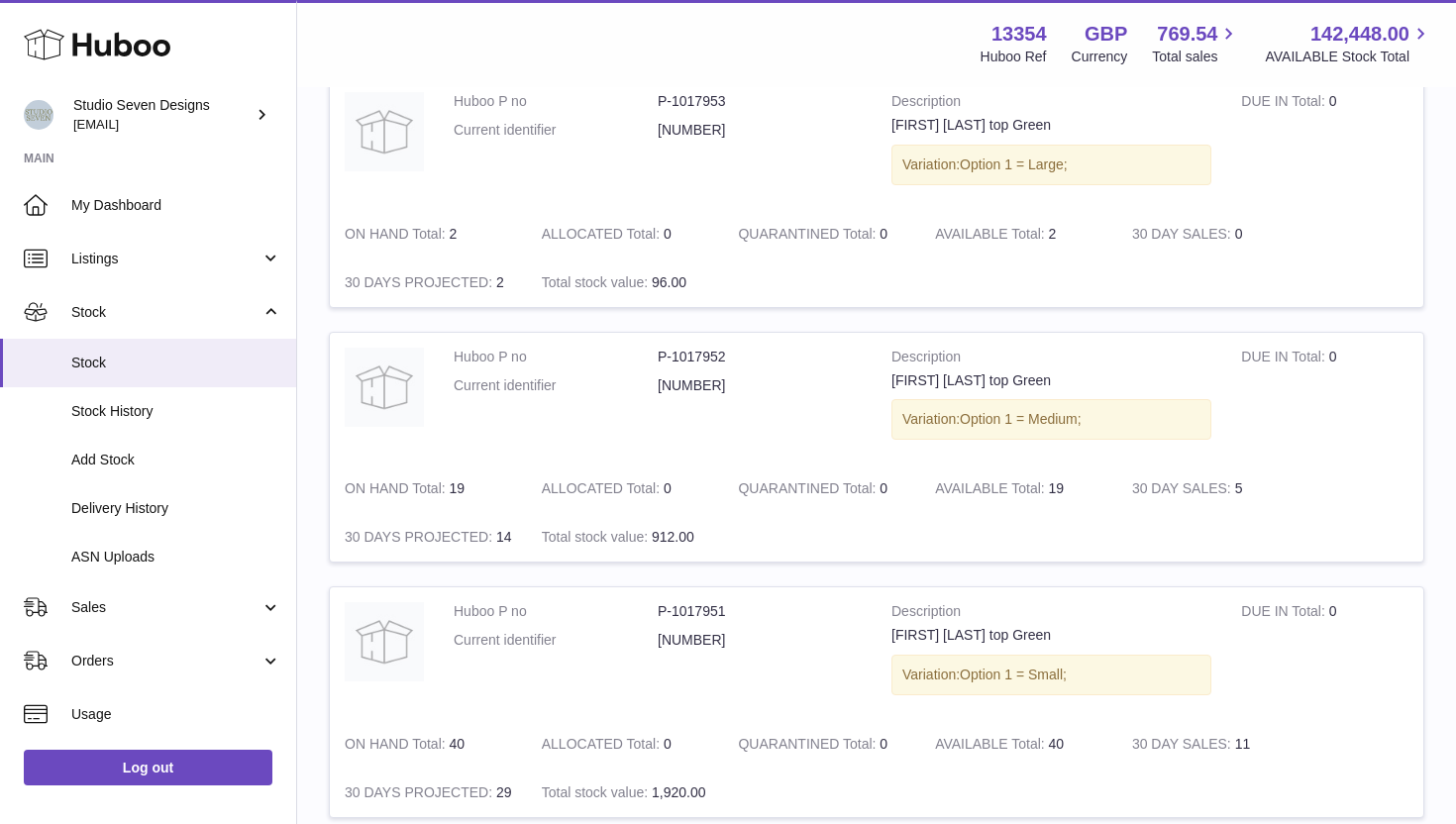 scroll, scrollTop: 2330, scrollLeft: 0, axis: vertical 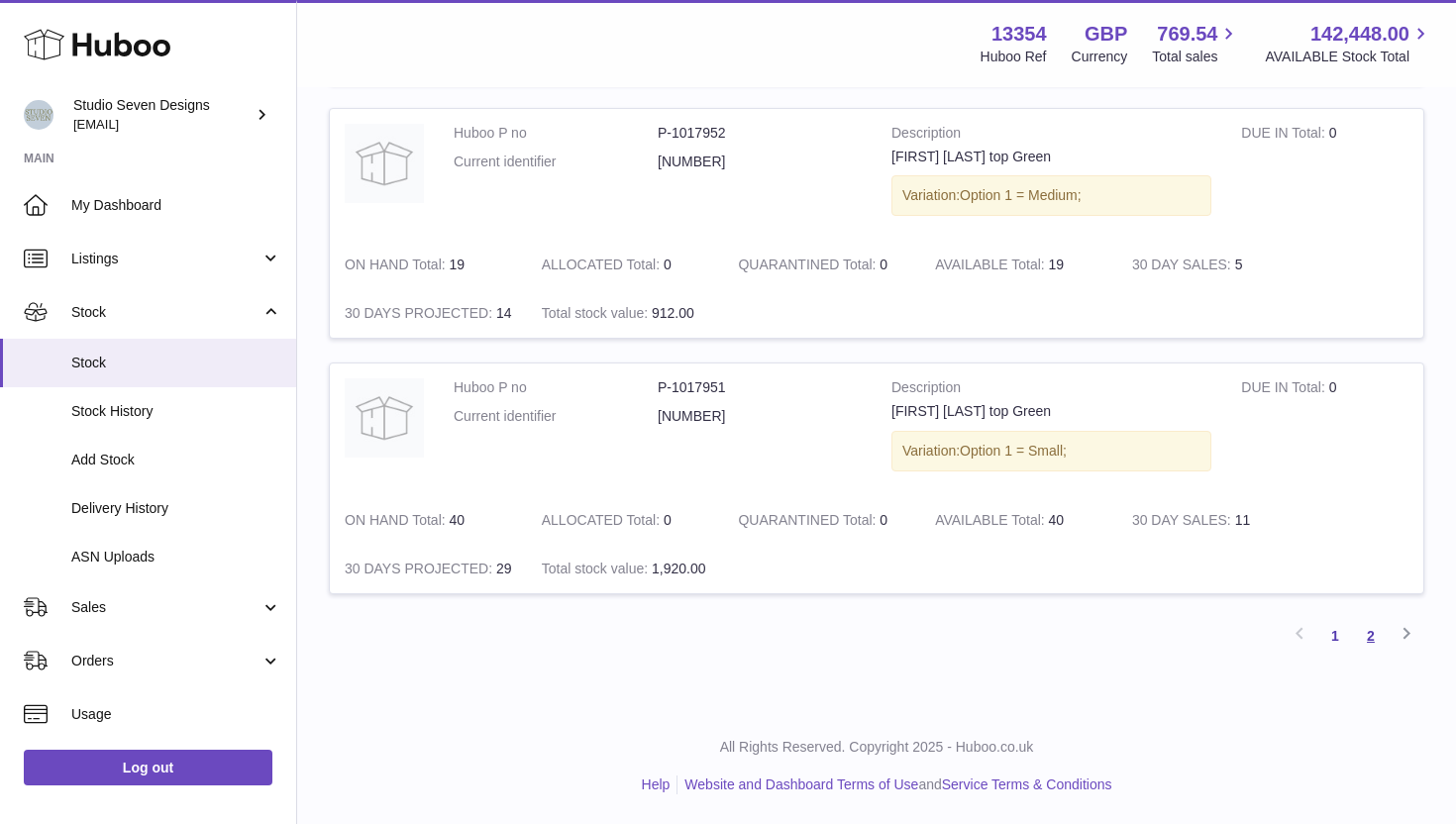 type on "********" 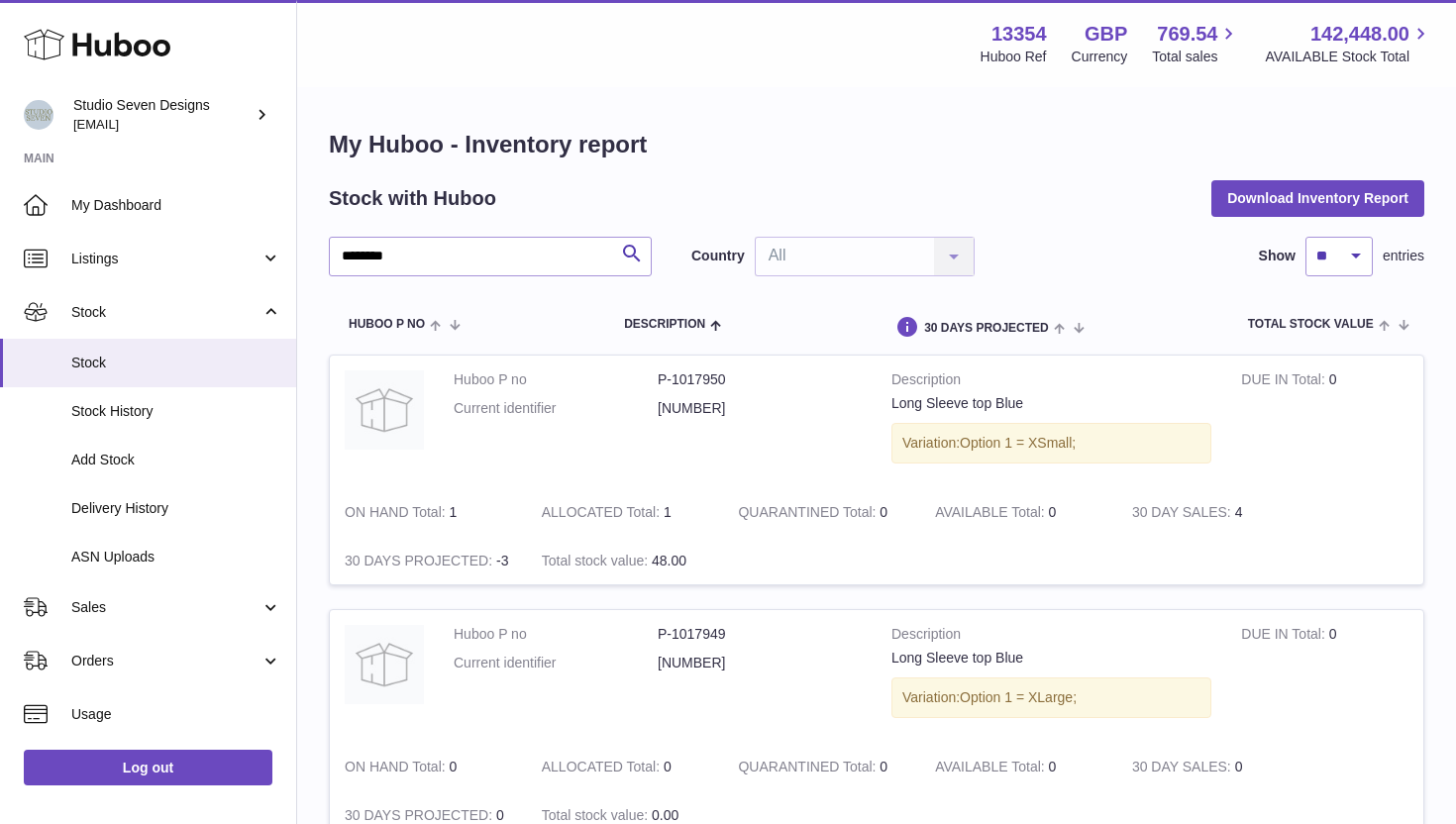scroll, scrollTop: 1013, scrollLeft: 0, axis: vertical 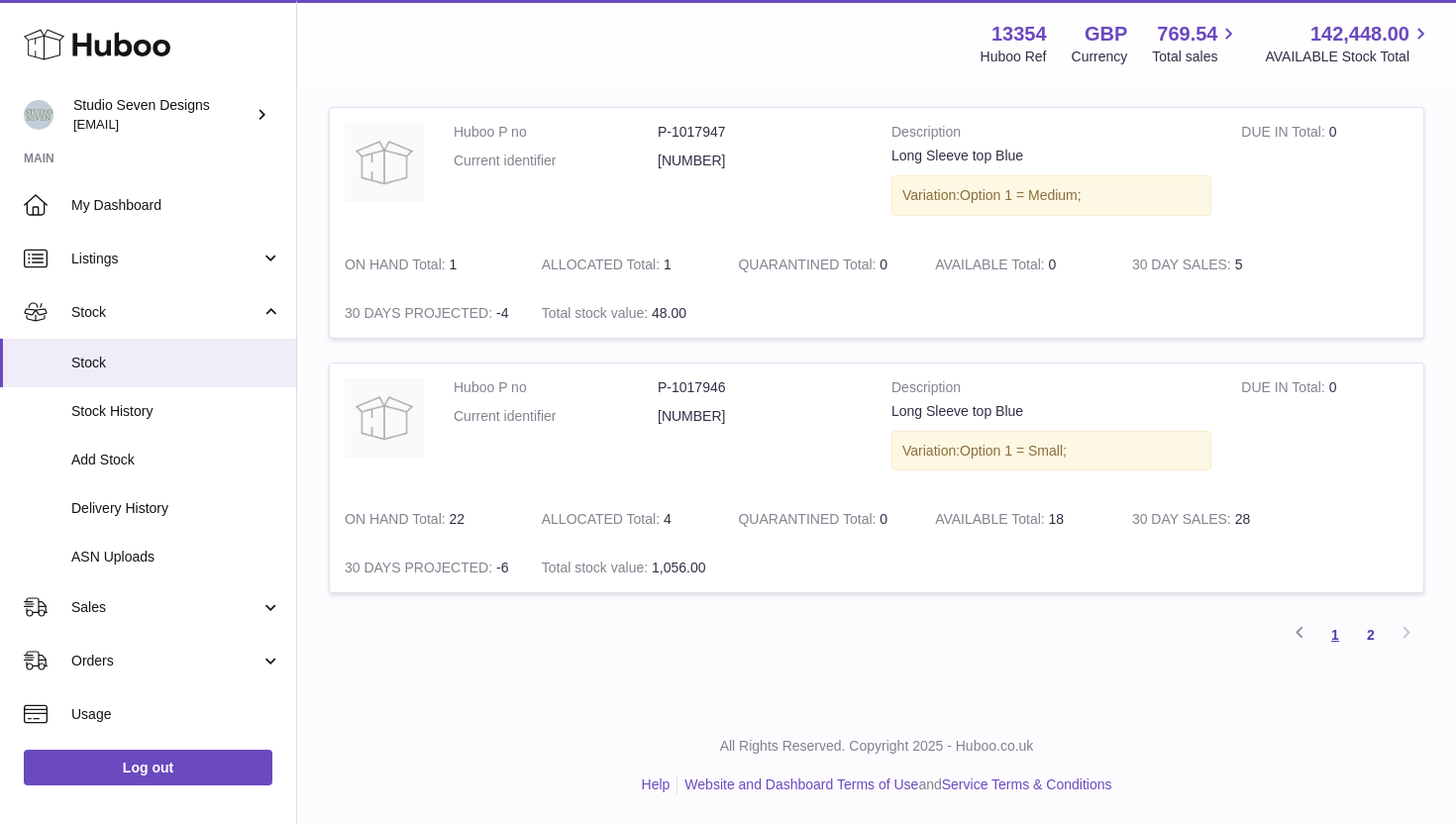 click on "1" at bounding box center (1335, 635) 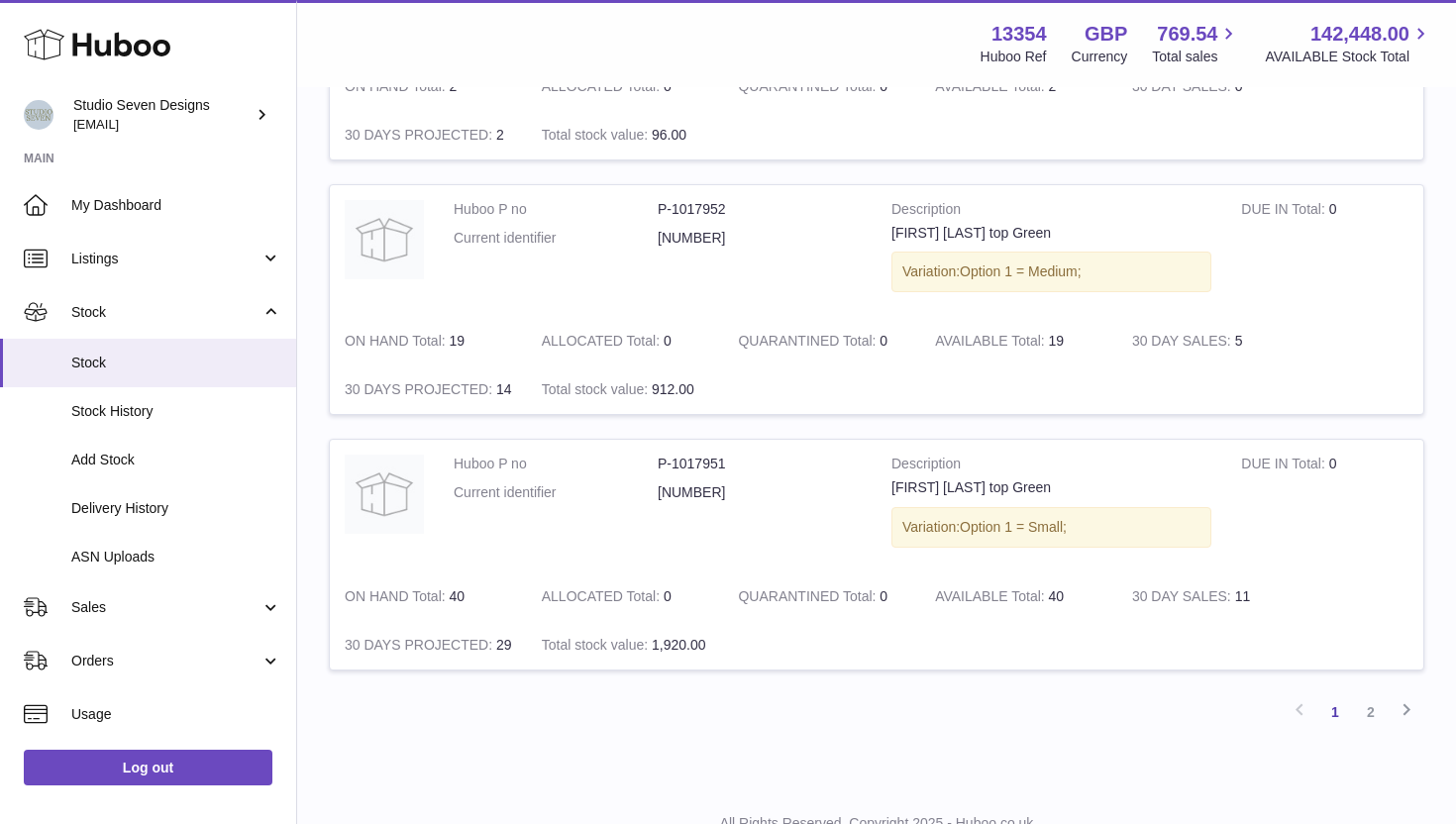 scroll, scrollTop: 2330, scrollLeft: 0, axis: vertical 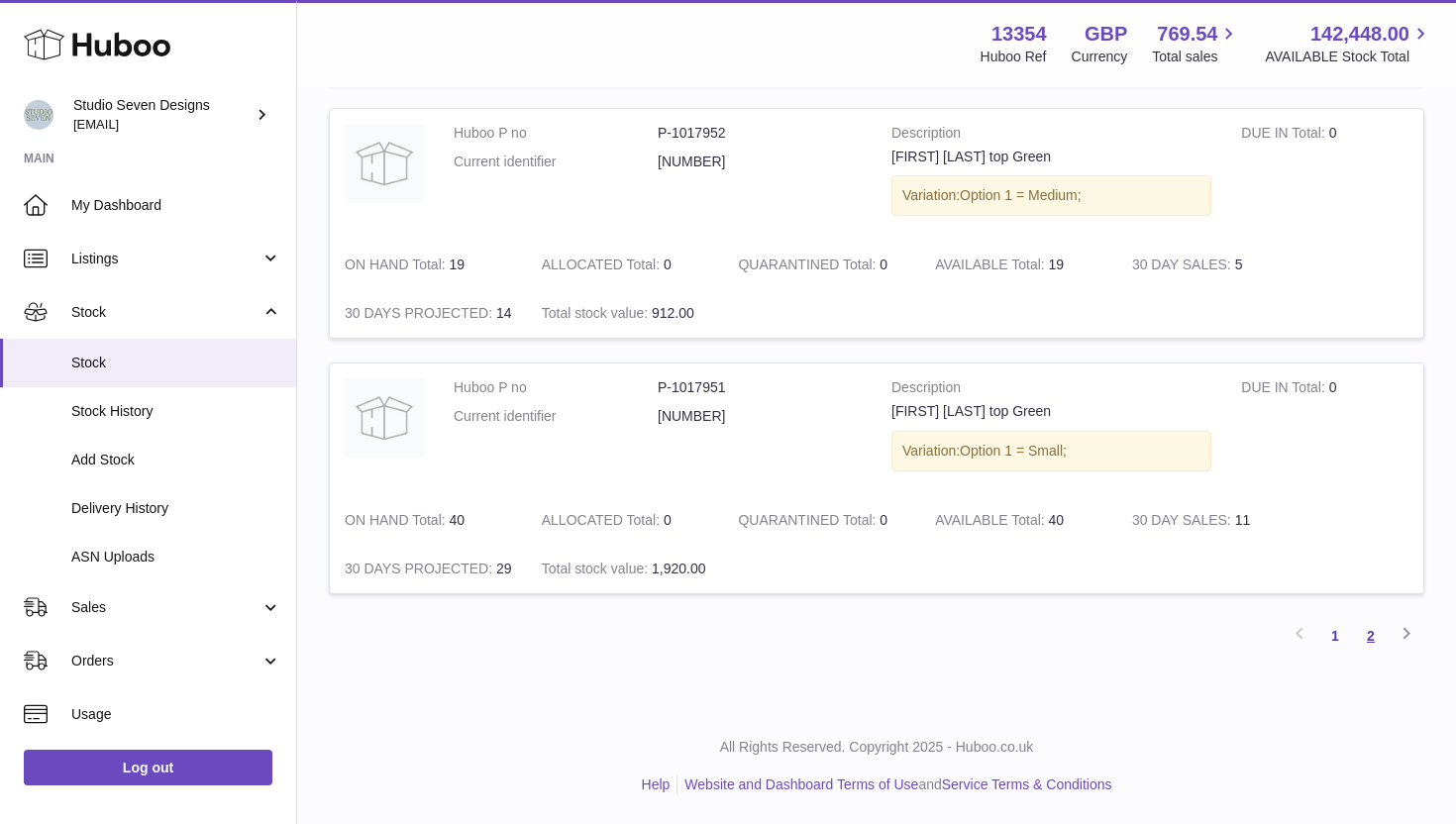 click on "2" at bounding box center (1371, 636) 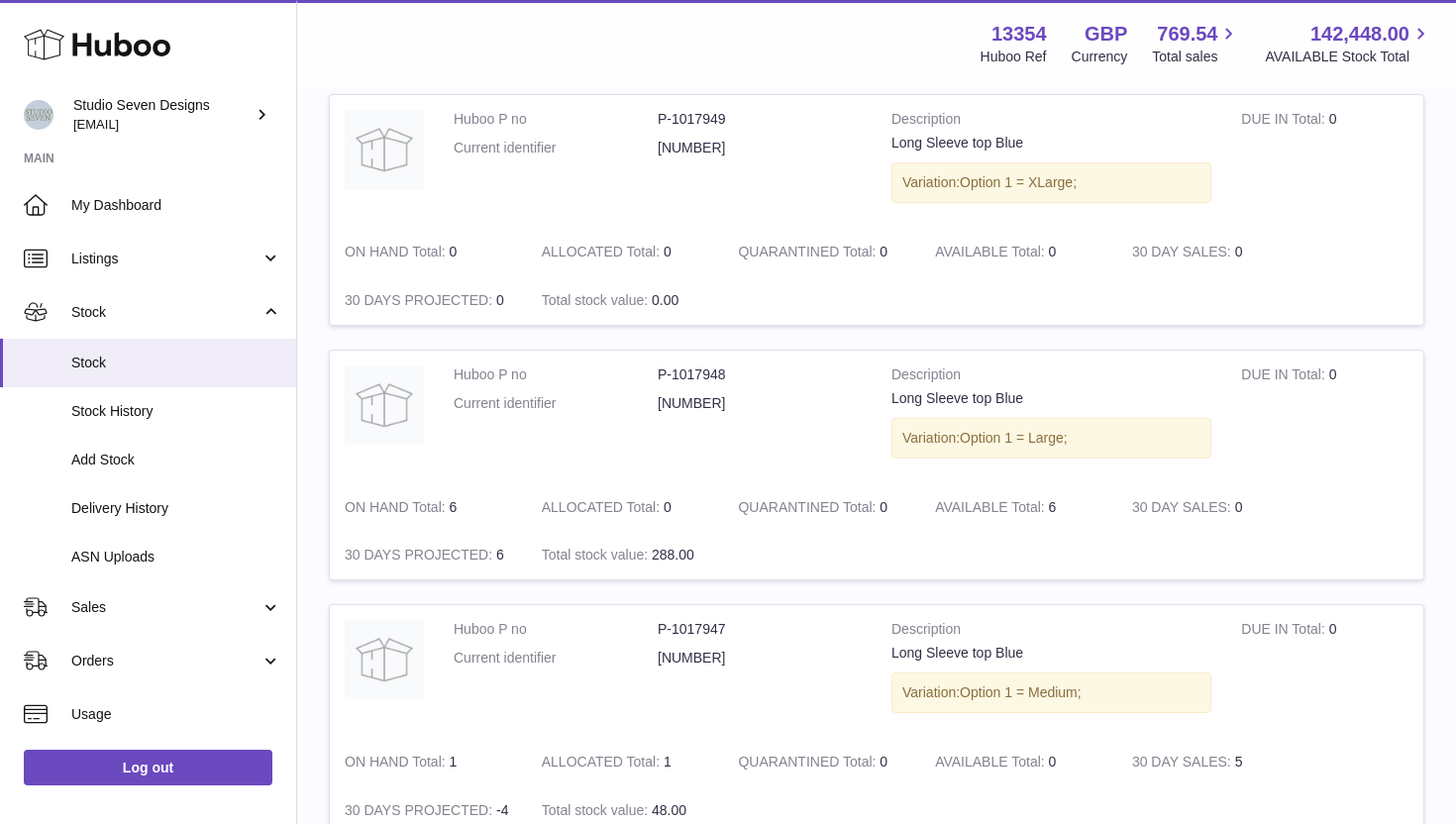 scroll, scrollTop: 1013, scrollLeft: 0, axis: vertical 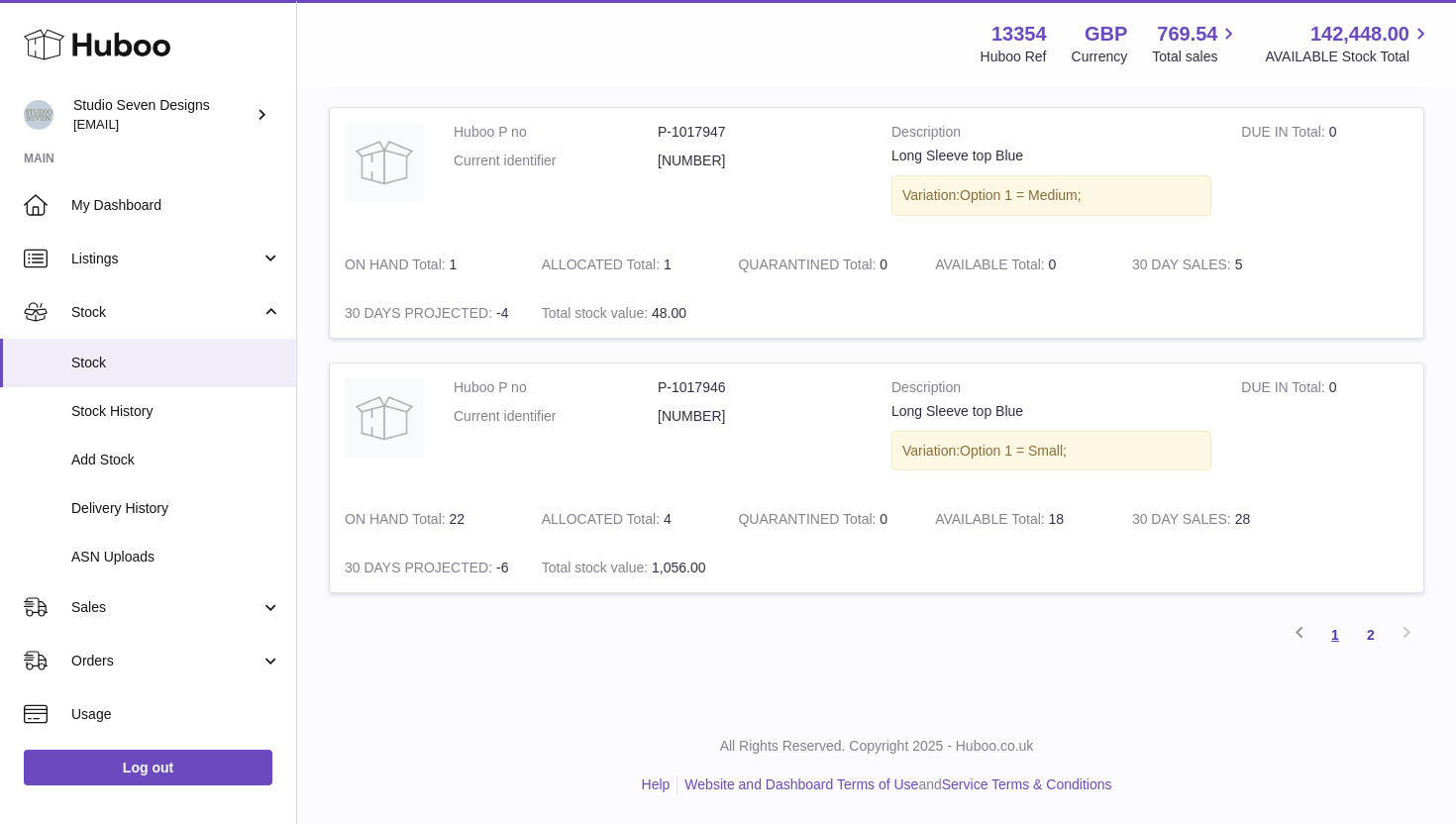 click on "1" at bounding box center (1335, 635) 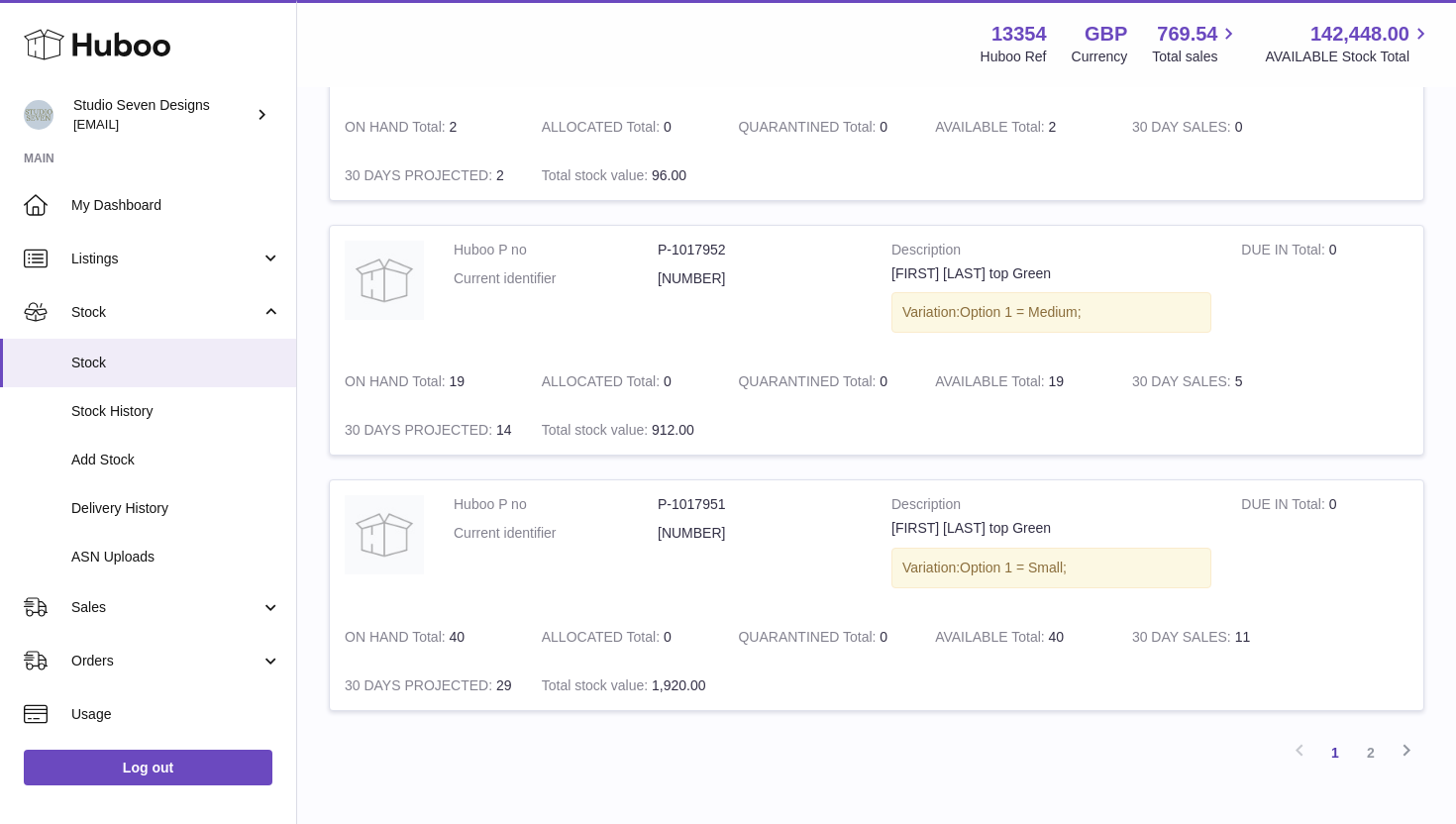 scroll, scrollTop: 2216, scrollLeft: 0, axis: vertical 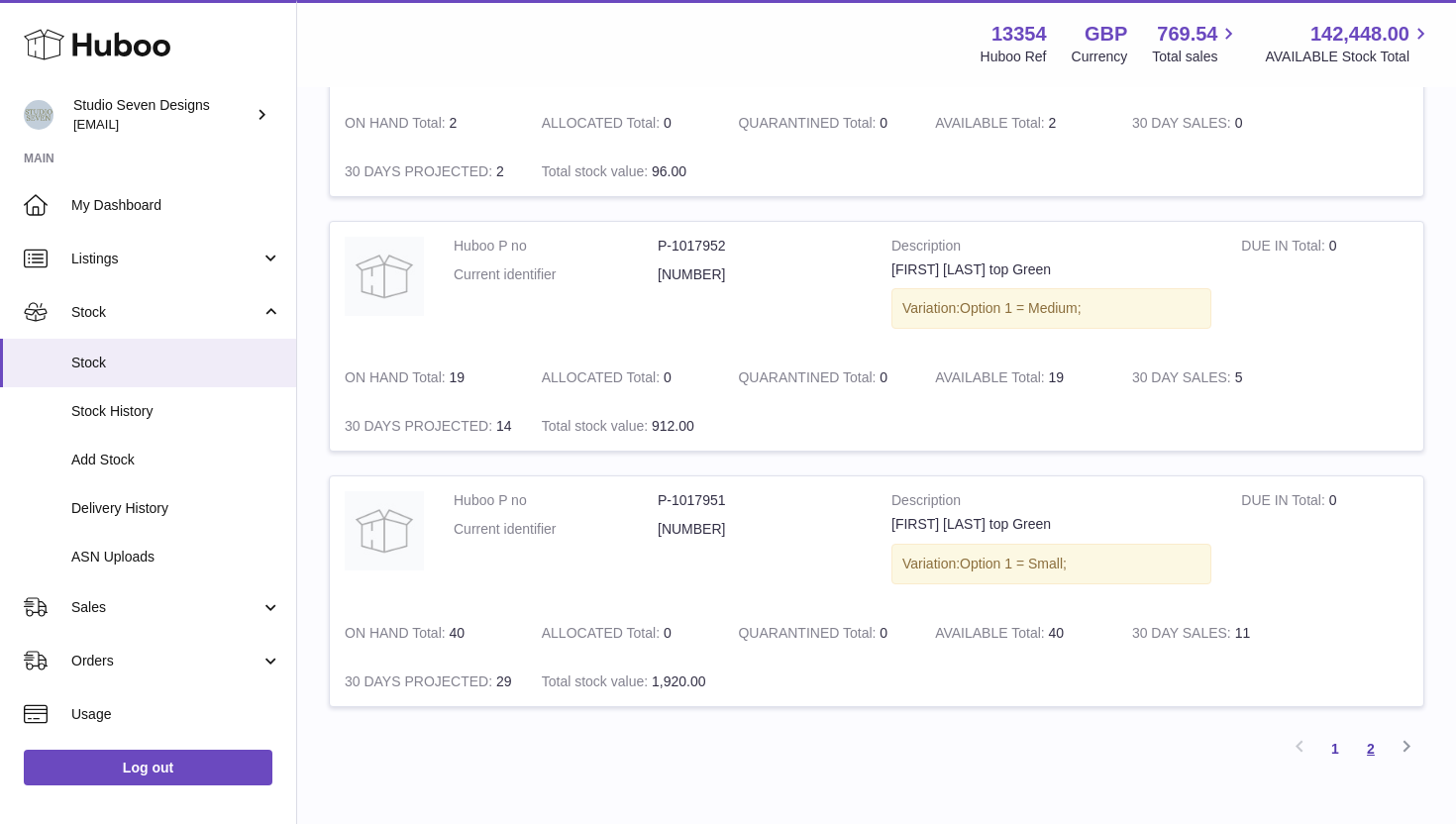 click on "2" at bounding box center (1371, 749) 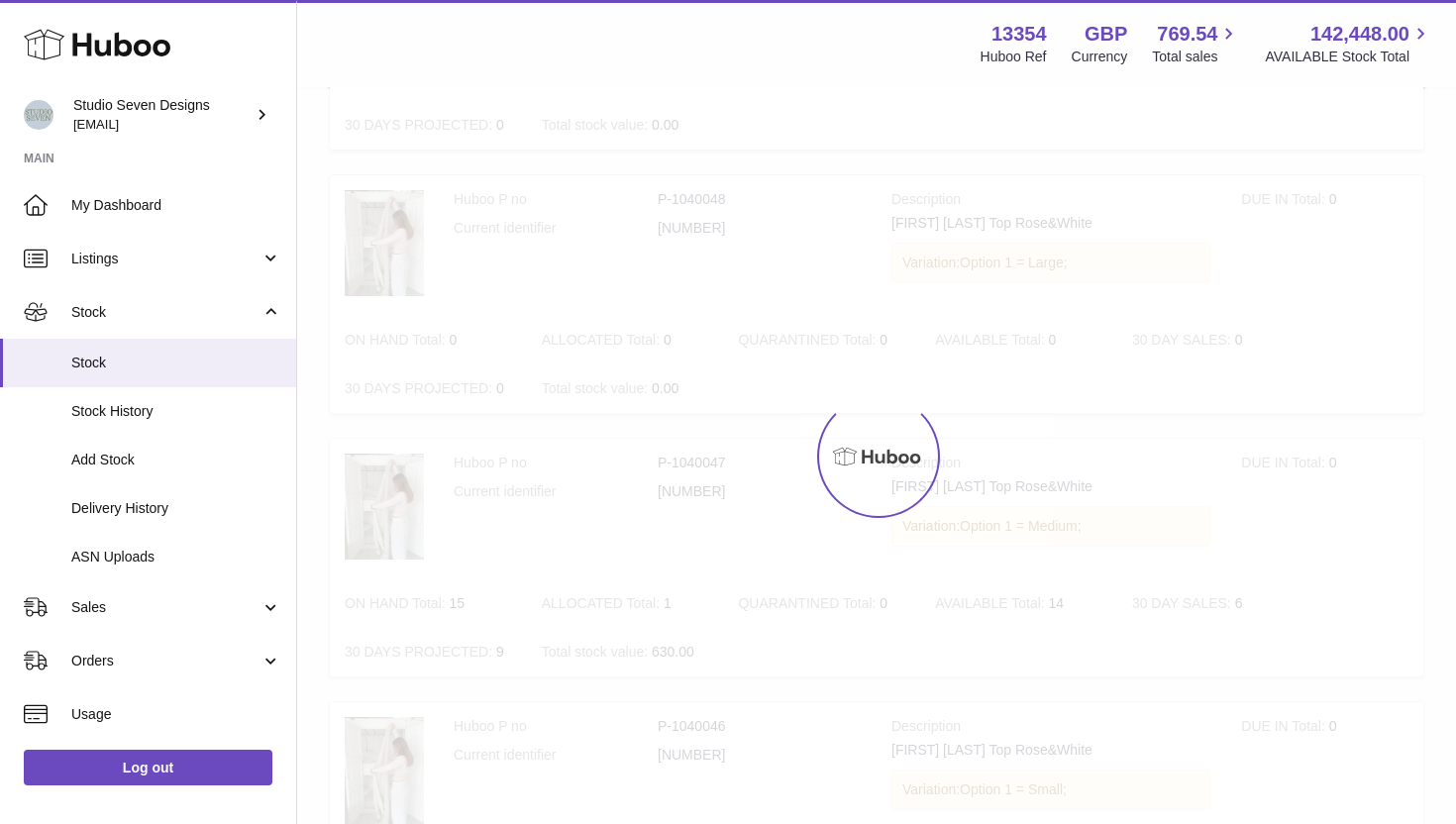 scroll, scrollTop: 89, scrollLeft: 0, axis: vertical 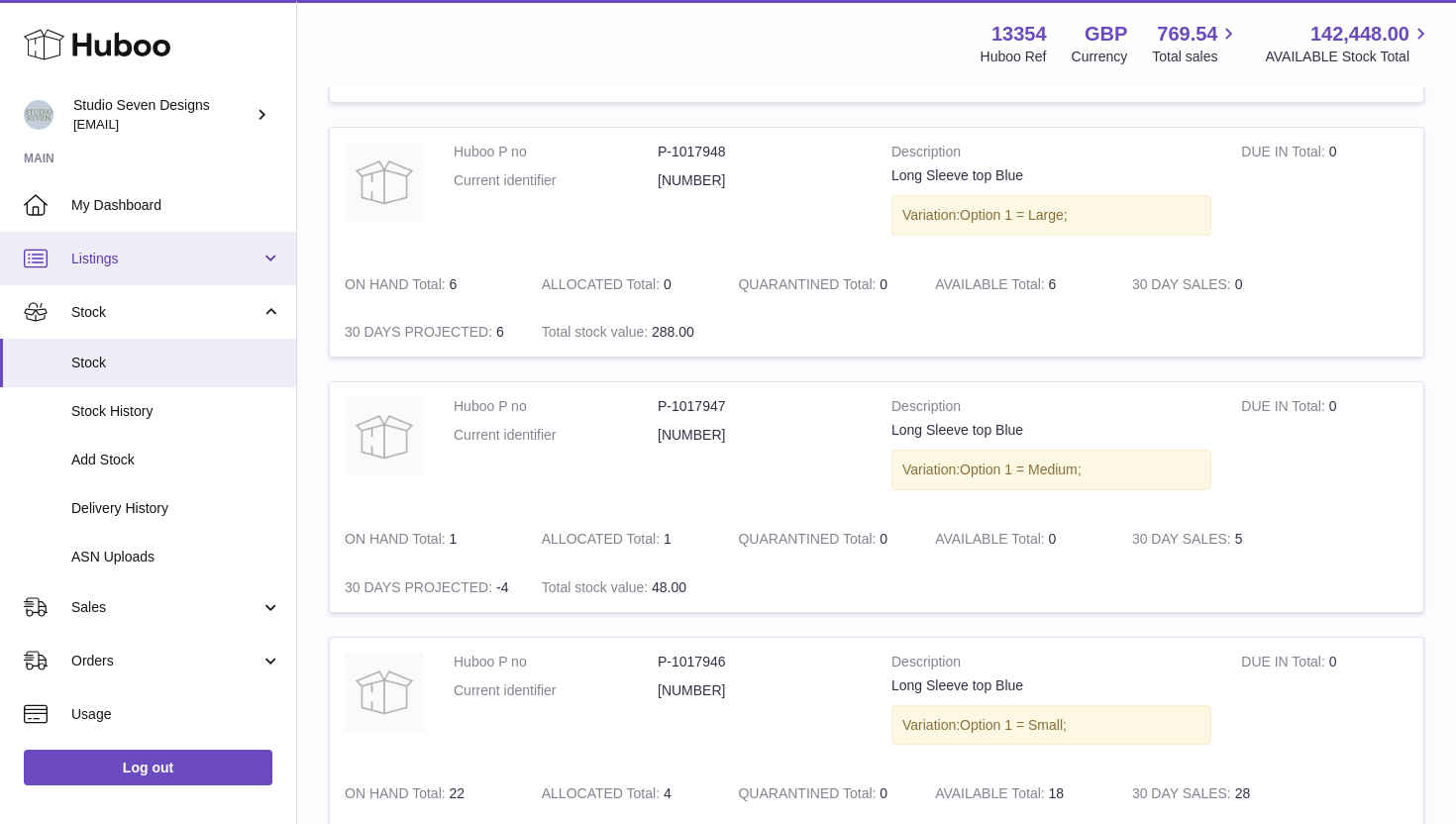 click on "Listings" at bounding box center [165, 258] 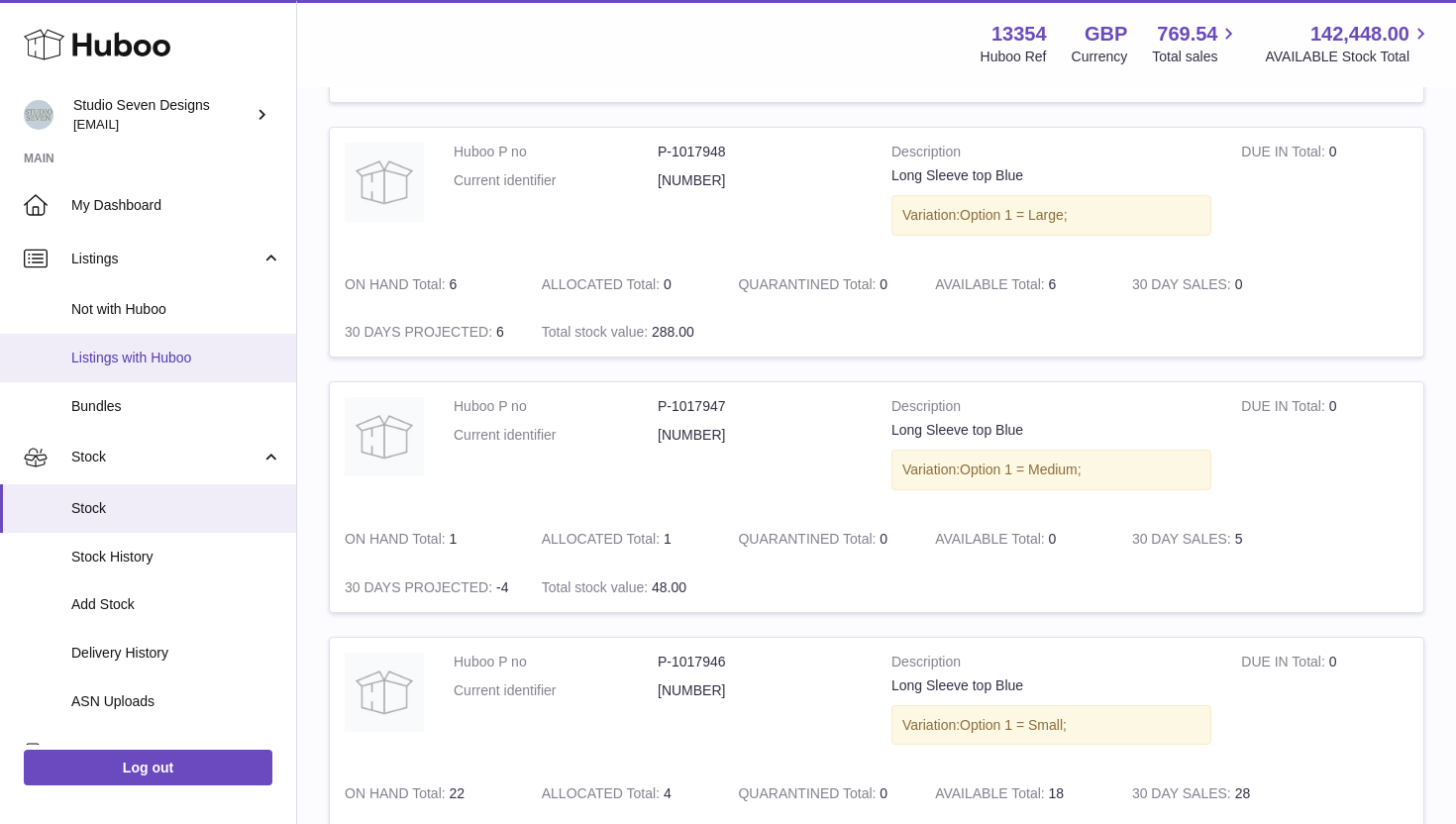 click on "Listings with Huboo" at bounding box center (176, 358) 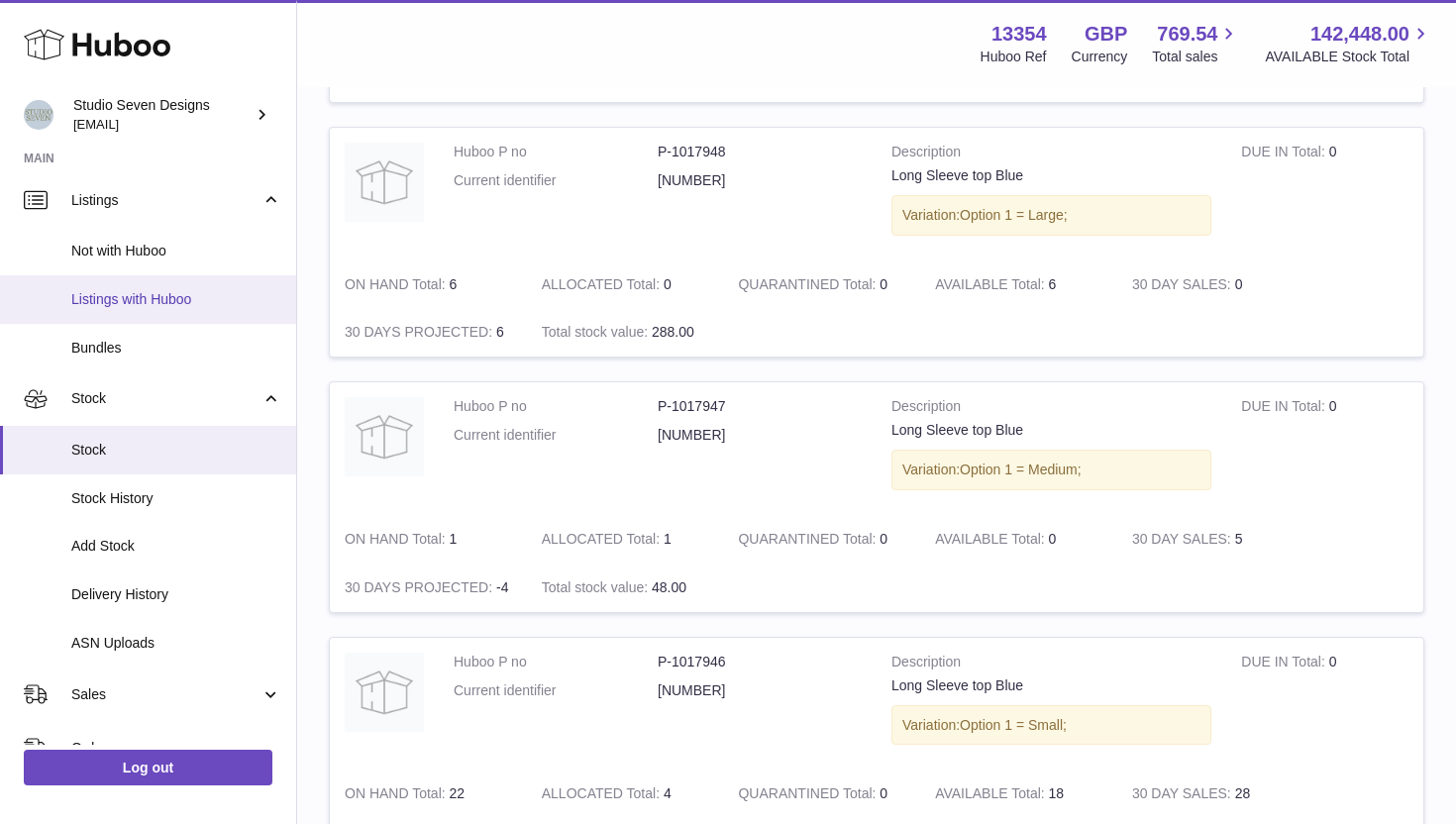 scroll, scrollTop: 29, scrollLeft: 0, axis: vertical 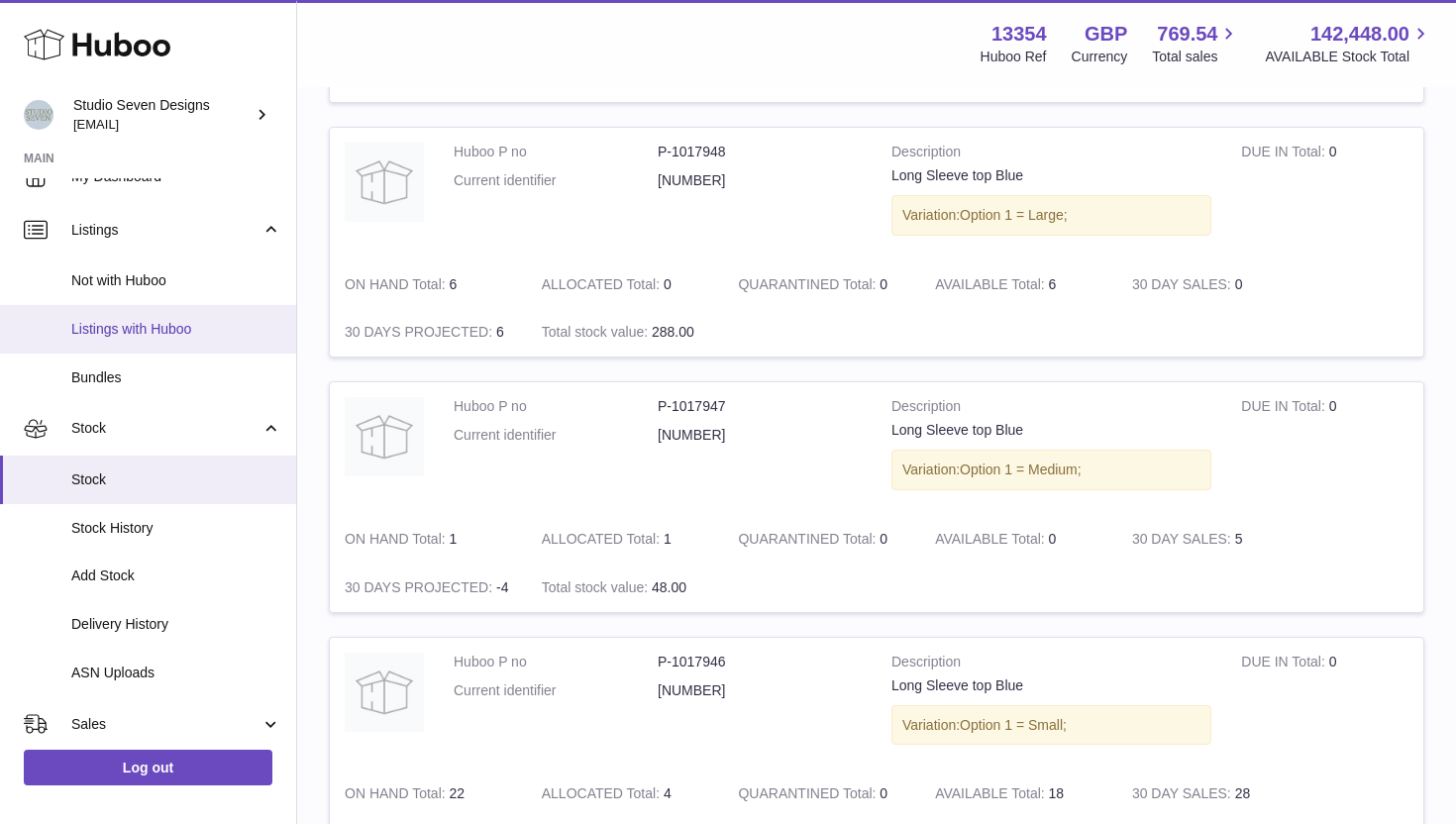 click on "Listings with Huboo" at bounding box center (148, 329) 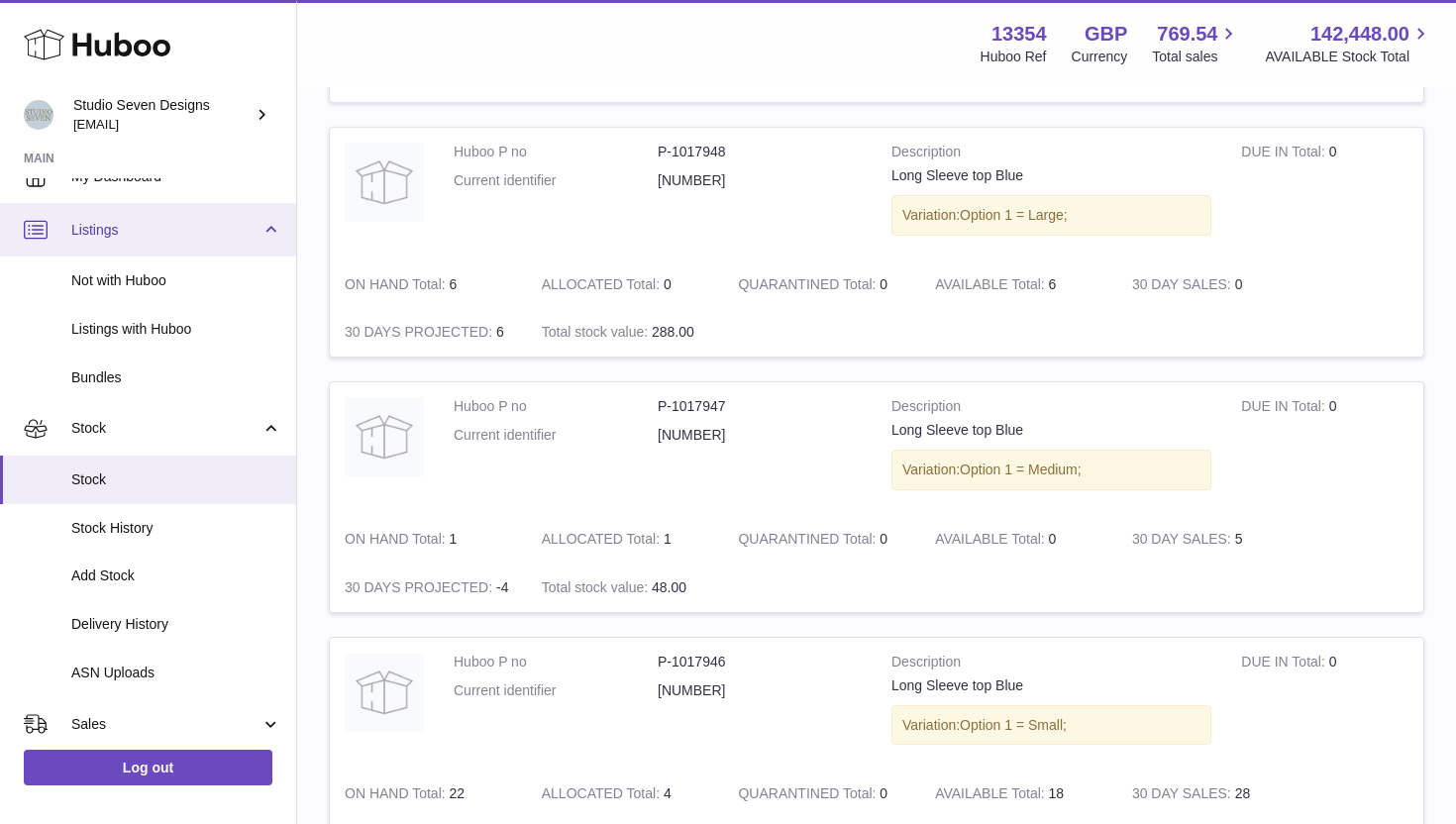click on "Listings" at bounding box center [165, 230] 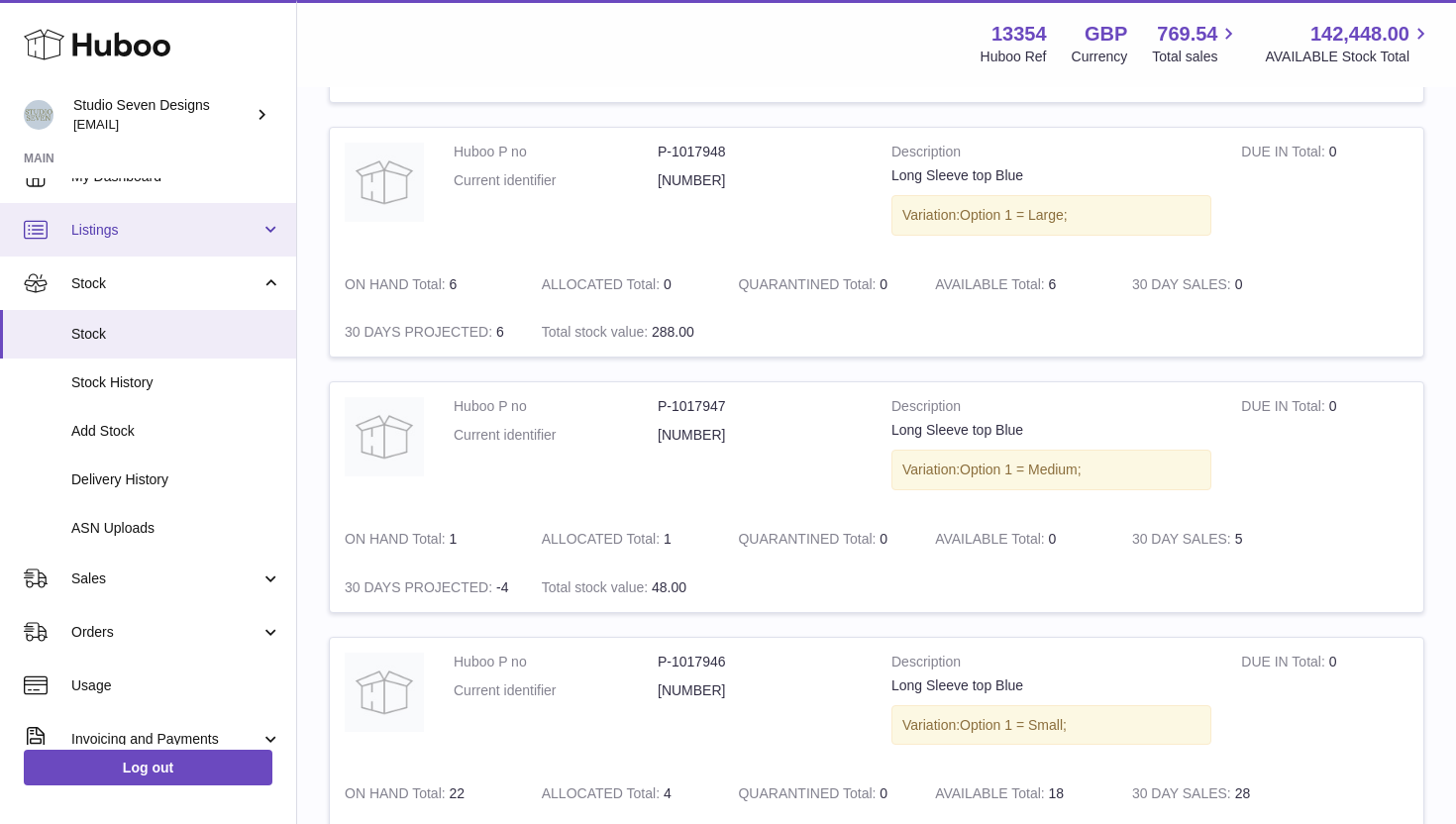 click on "Listings" at bounding box center (165, 230) 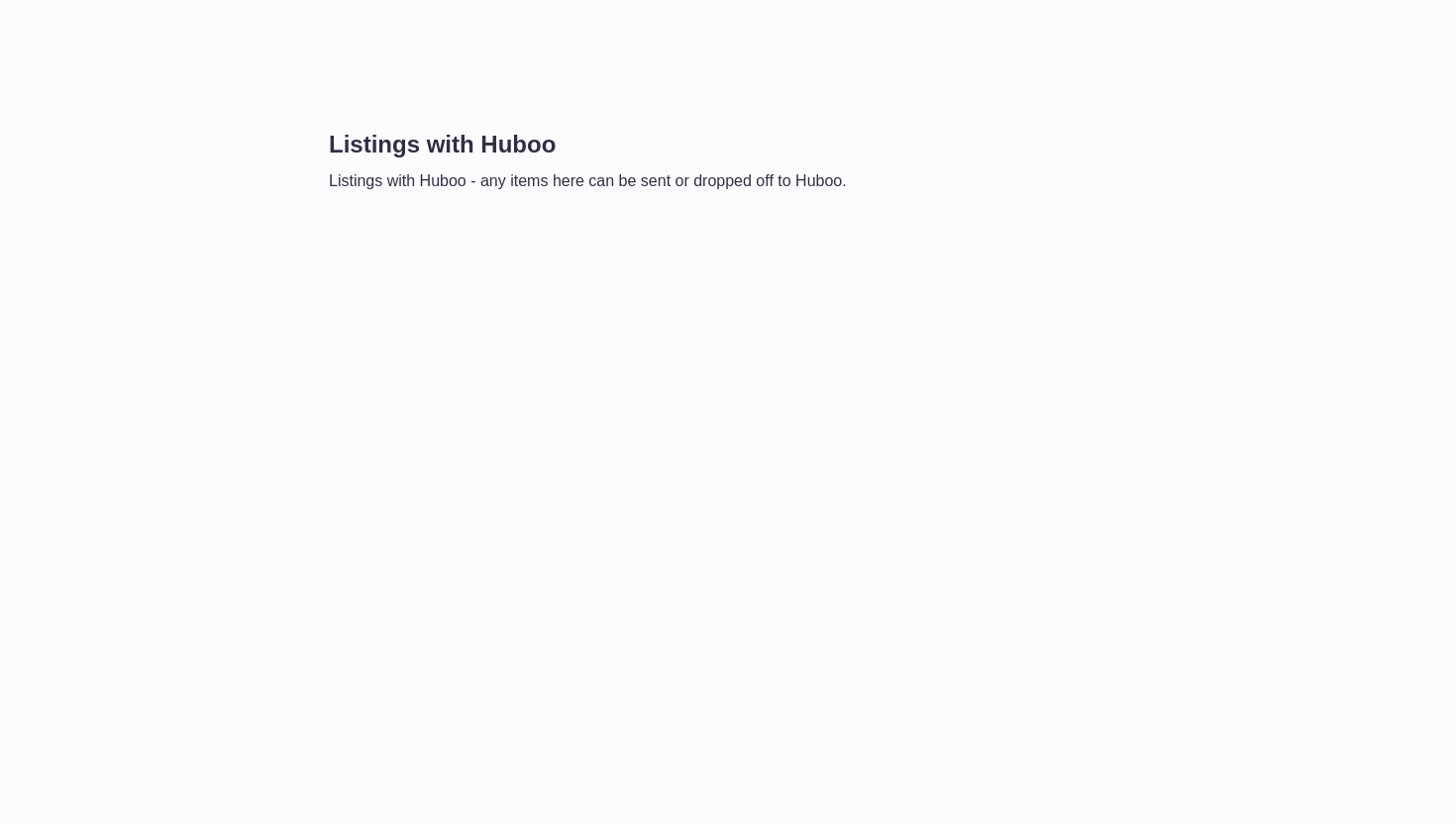 scroll, scrollTop: 0, scrollLeft: 0, axis: both 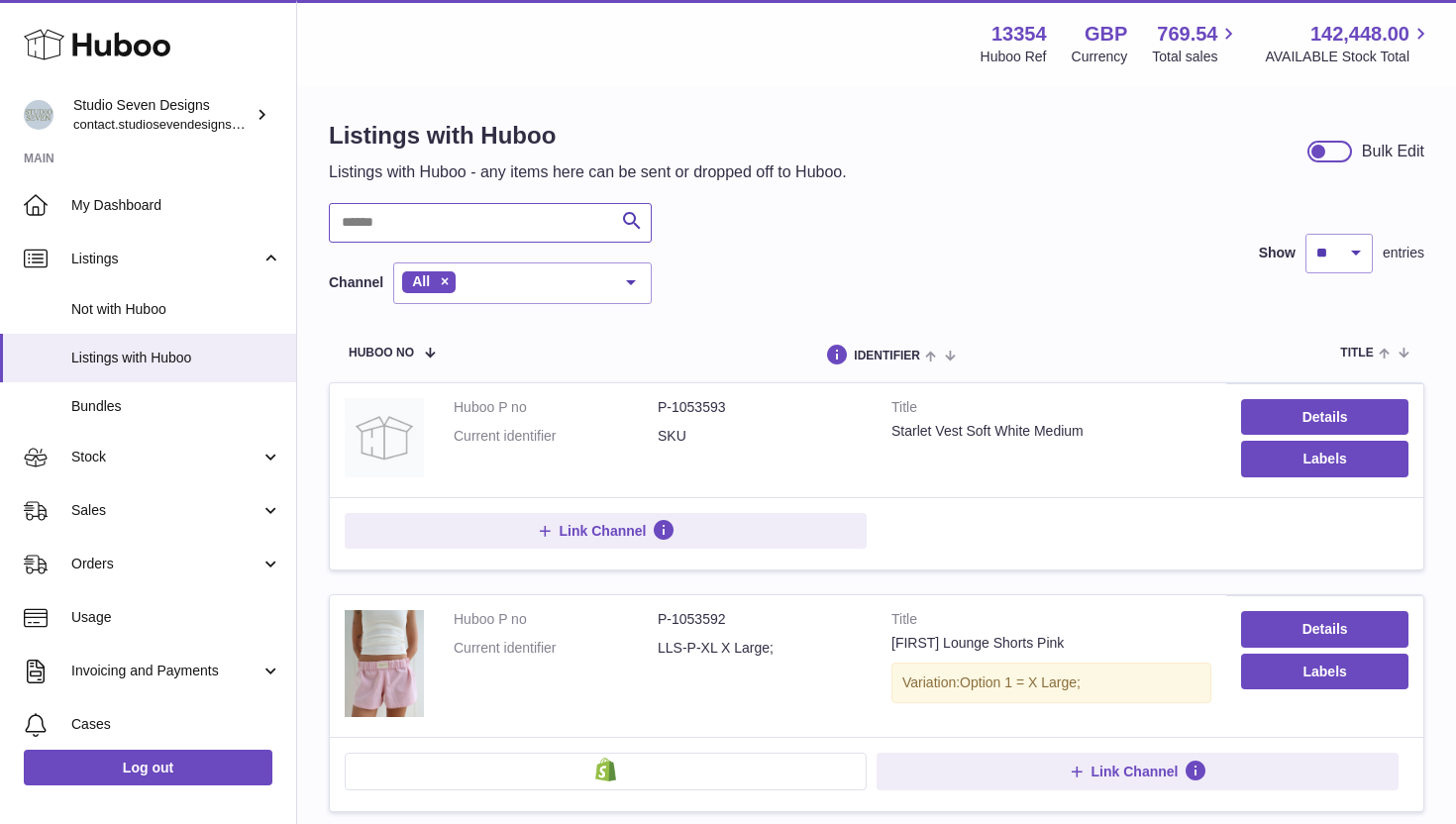 click at bounding box center (490, 223) 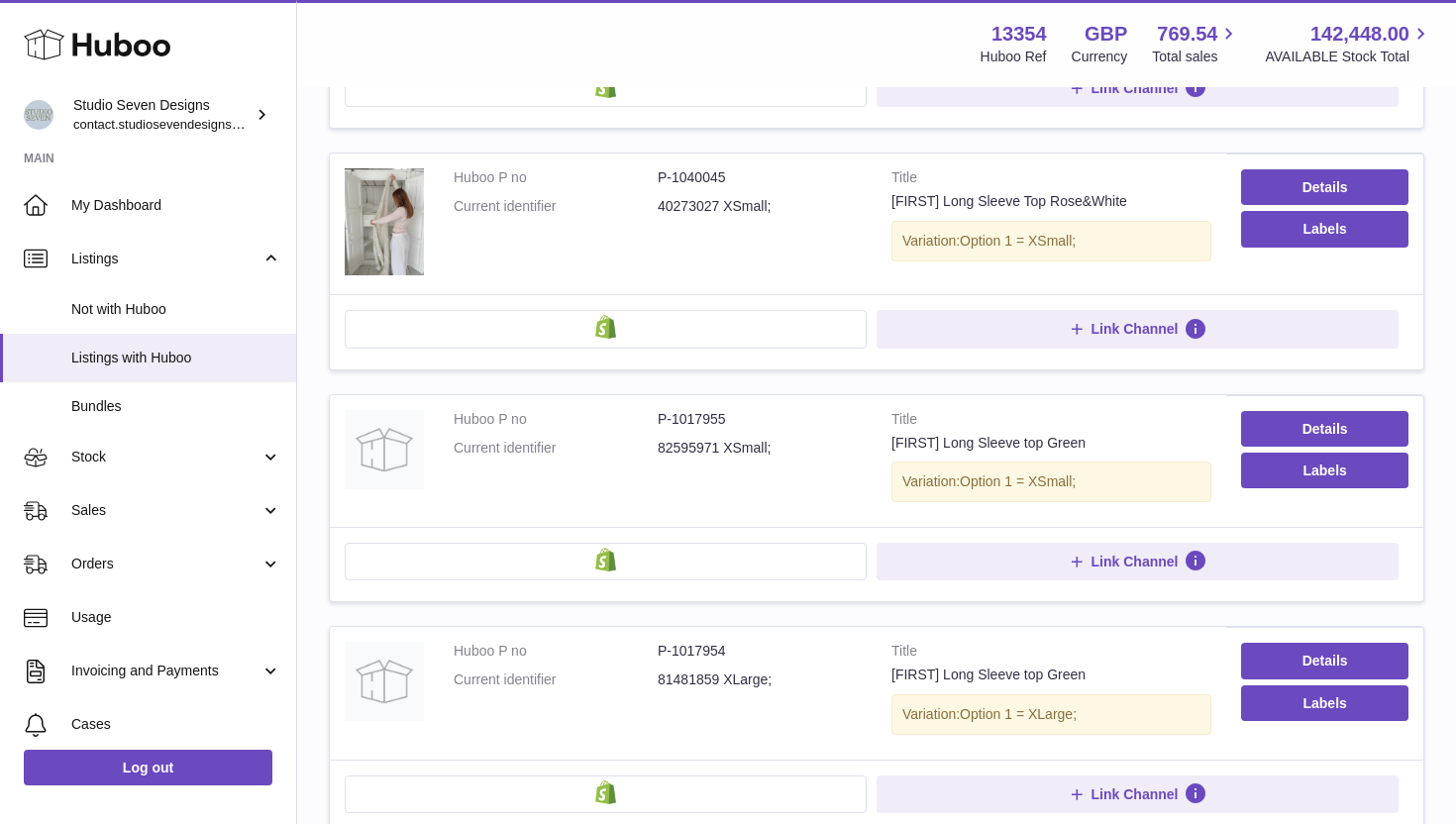 scroll, scrollTop: 1205, scrollLeft: 0, axis: vertical 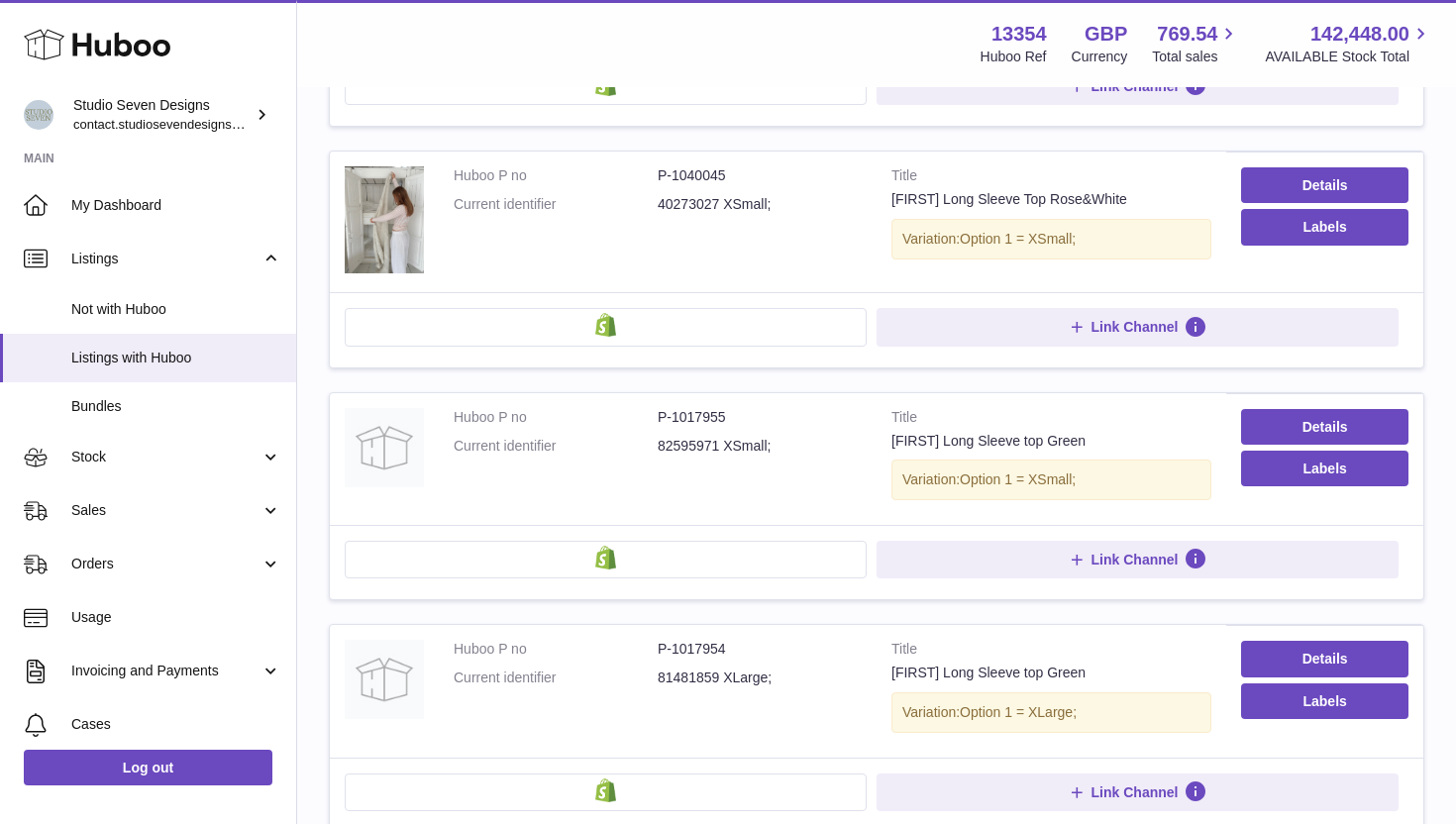 type on "**********" 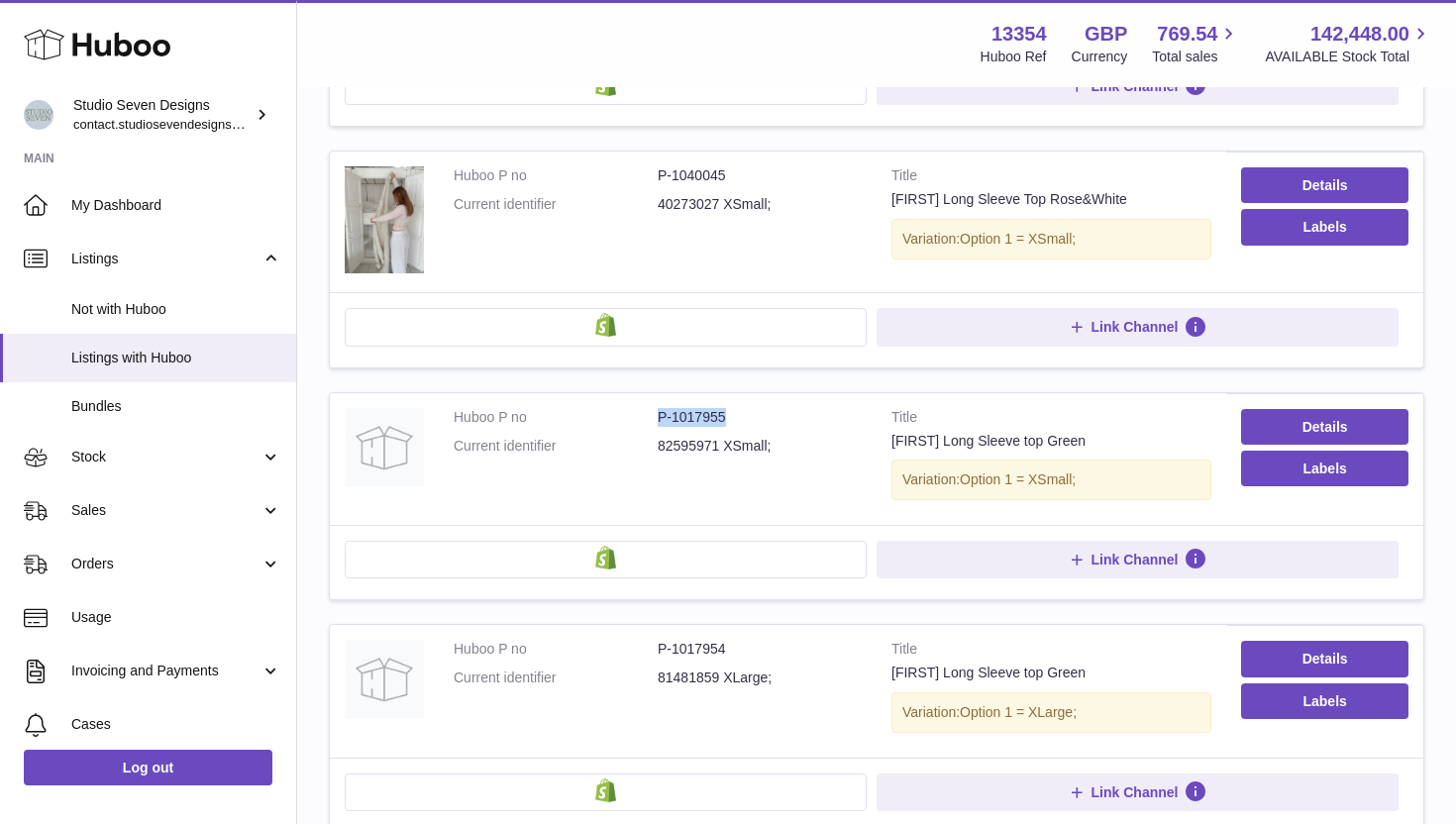 drag, startPoint x: 723, startPoint y: 420, endPoint x: 663, endPoint y: 416, distance: 60.13319 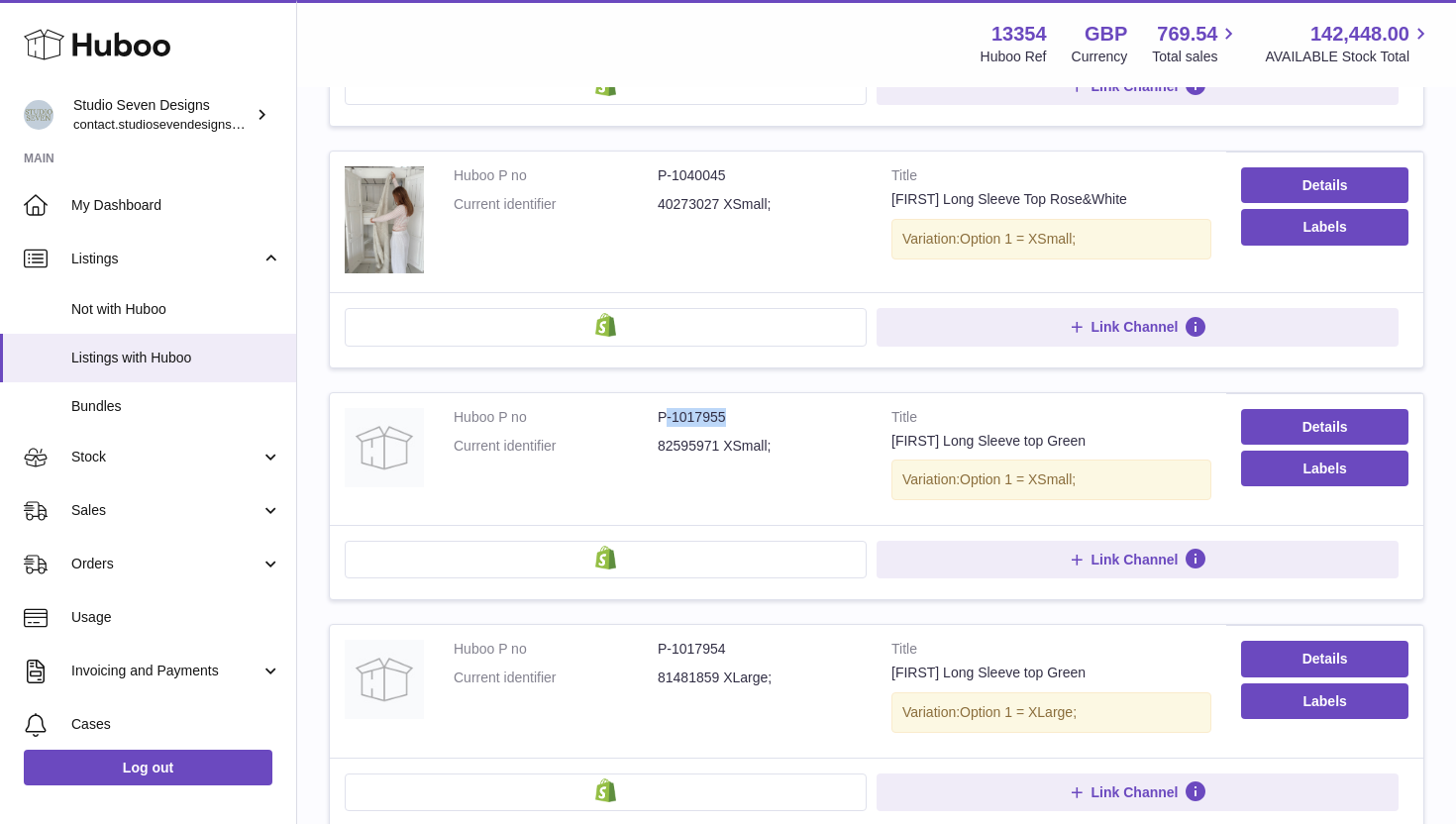 click on "P-1017955" at bounding box center [760, 417] 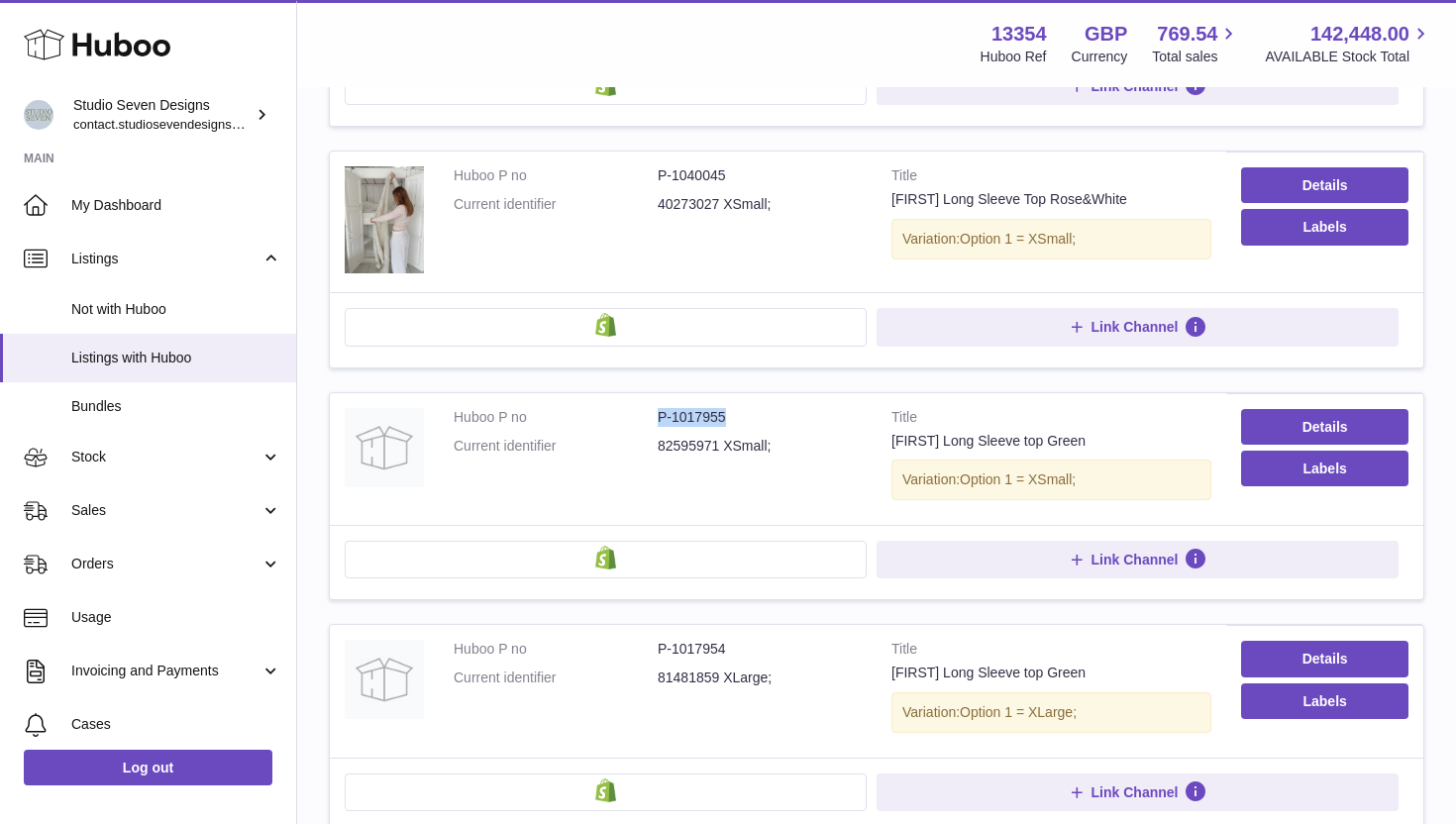 drag, startPoint x: 723, startPoint y: 415, endPoint x: 659, endPoint y: 413, distance: 64.03124 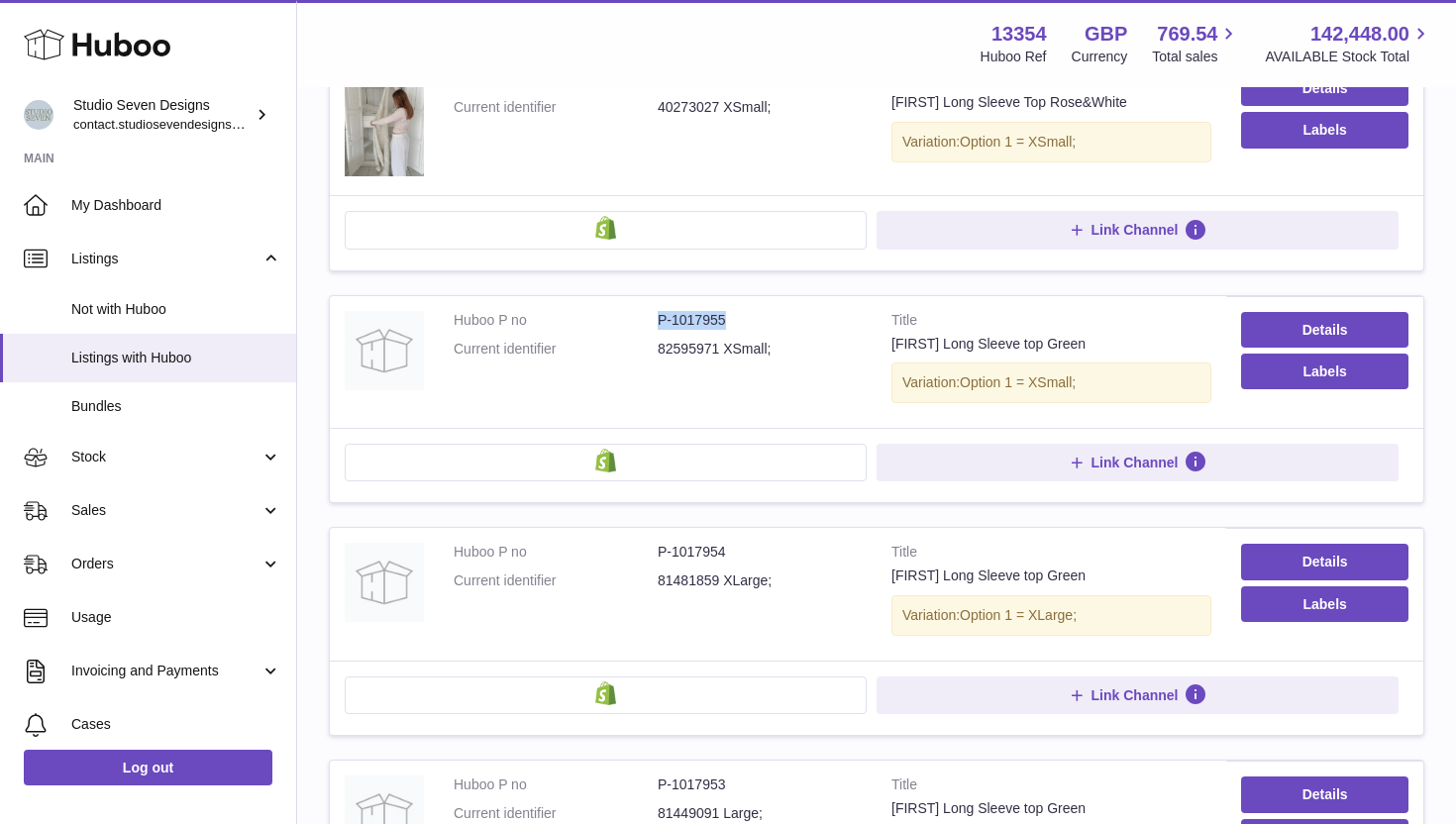 scroll, scrollTop: 1333, scrollLeft: 0, axis: vertical 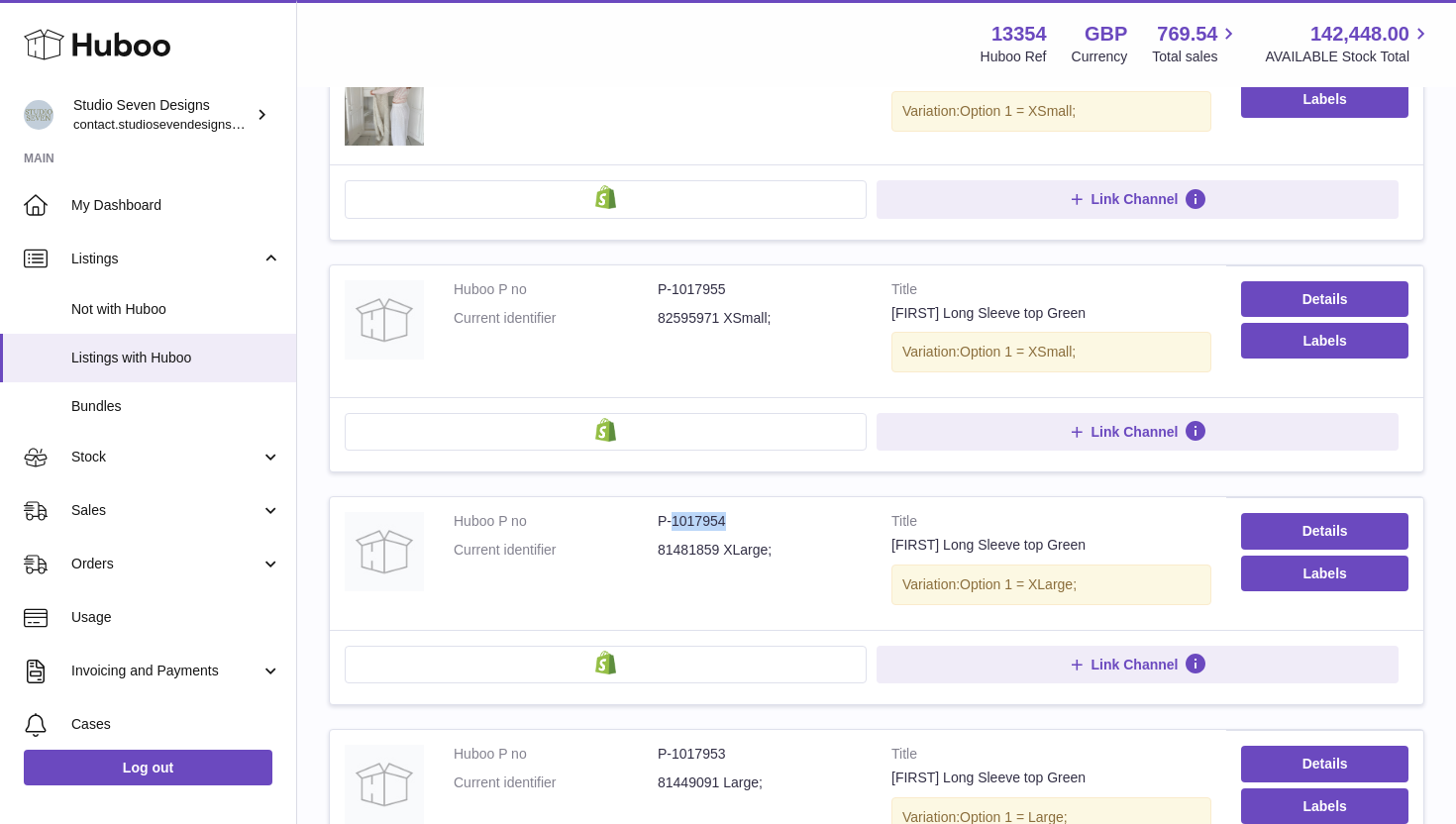 drag, startPoint x: 723, startPoint y: 524, endPoint x: 671, endPoint y: 519, distance: 52.239832 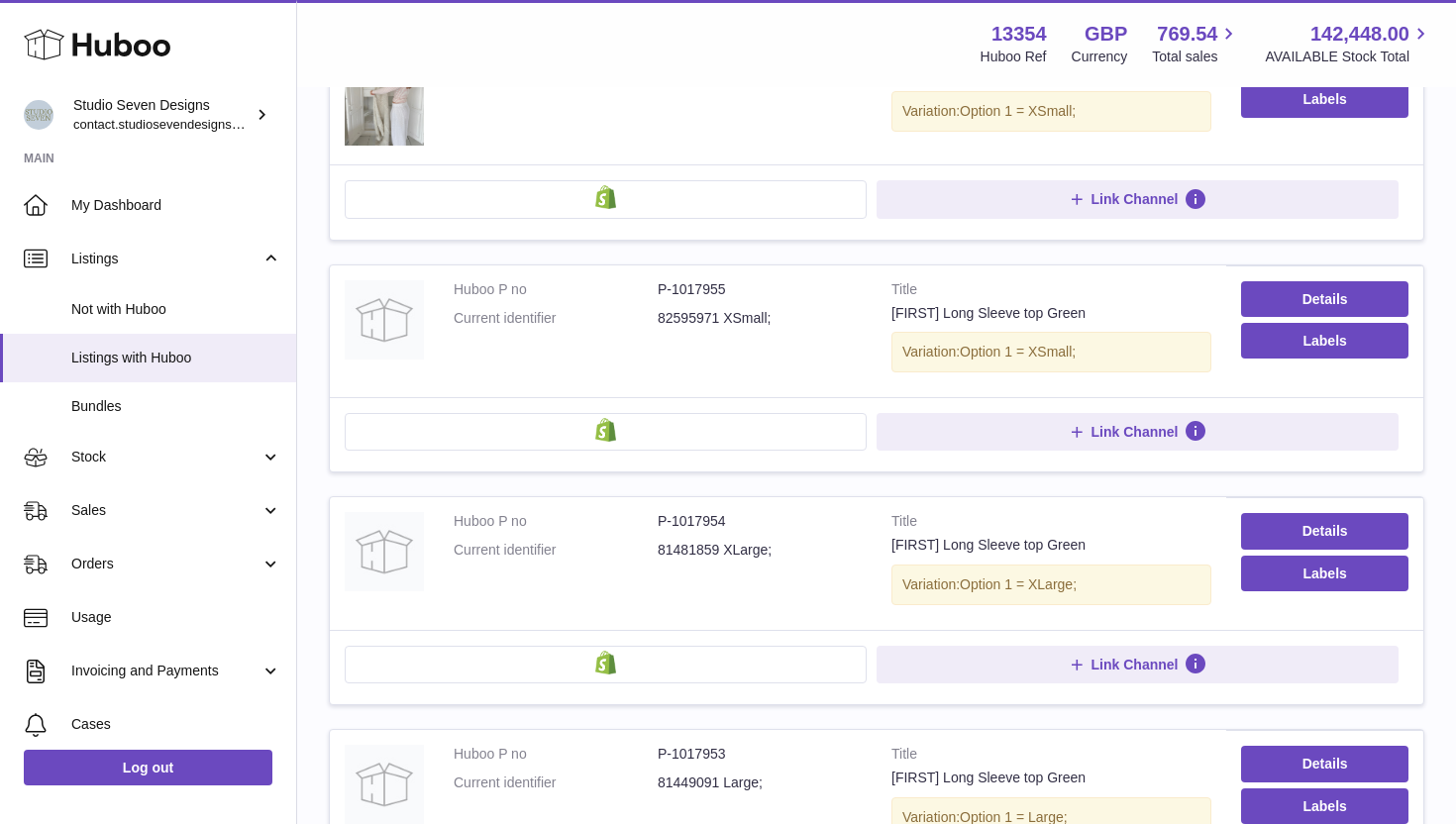 click on "81481859
XLarge;" at bounding box center [760, 550] 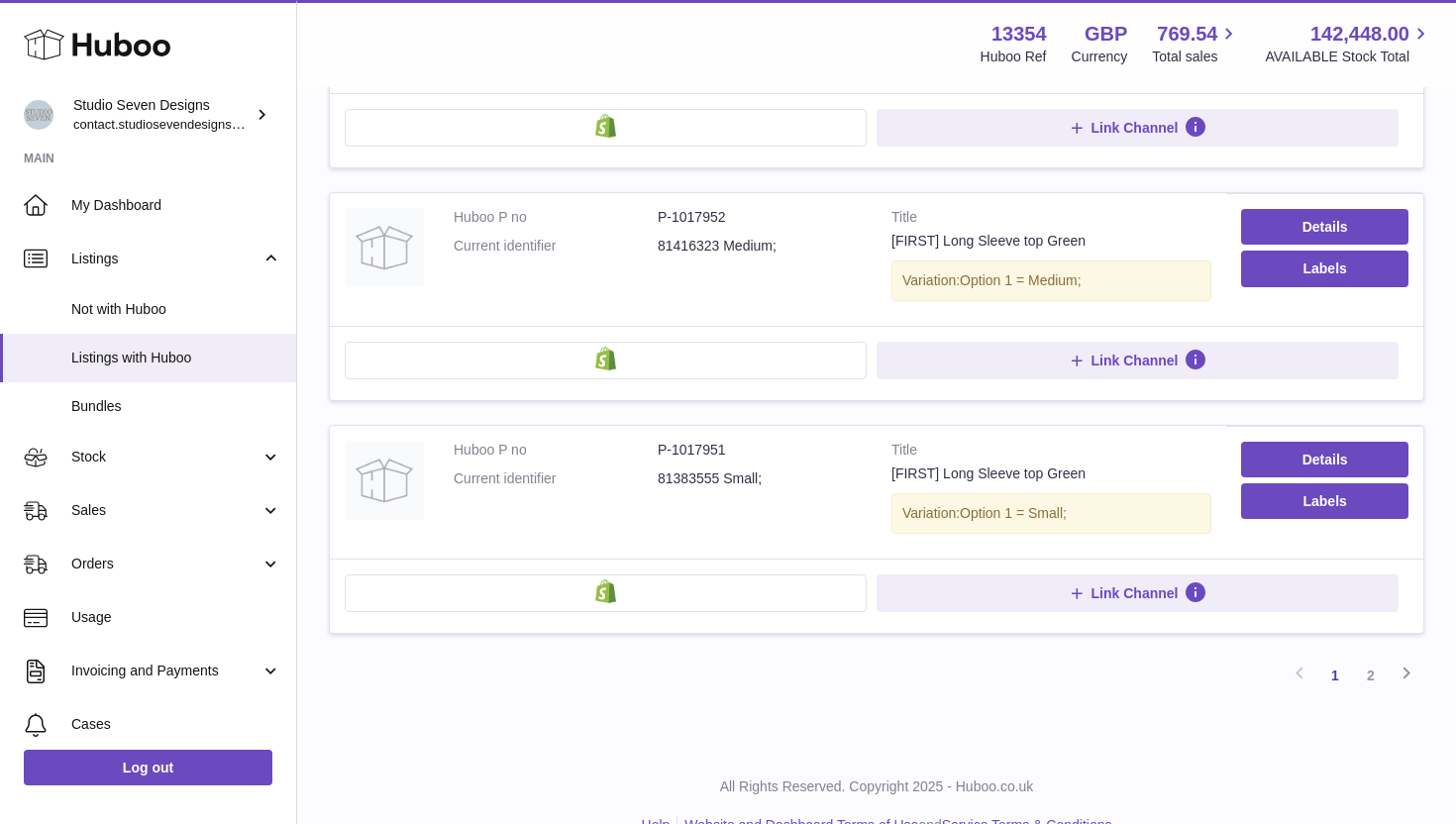 scroll, scrollTop: 2105, scrollLeft: 0, axis: vertical 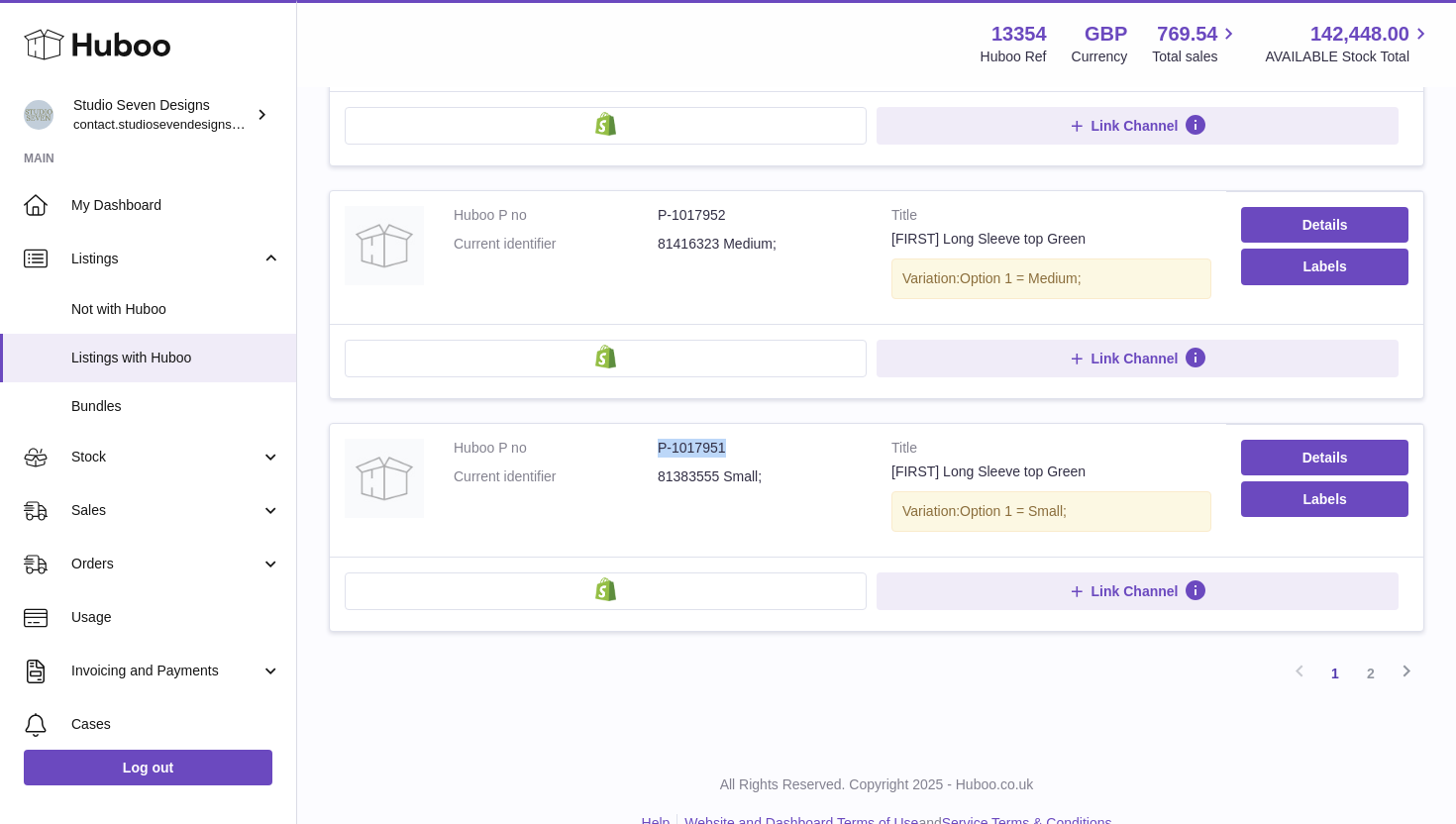drag, startPoint x: 727, startPoint y: 447, endPoint x: 660, endPoint y: 445, distance: 67.0298 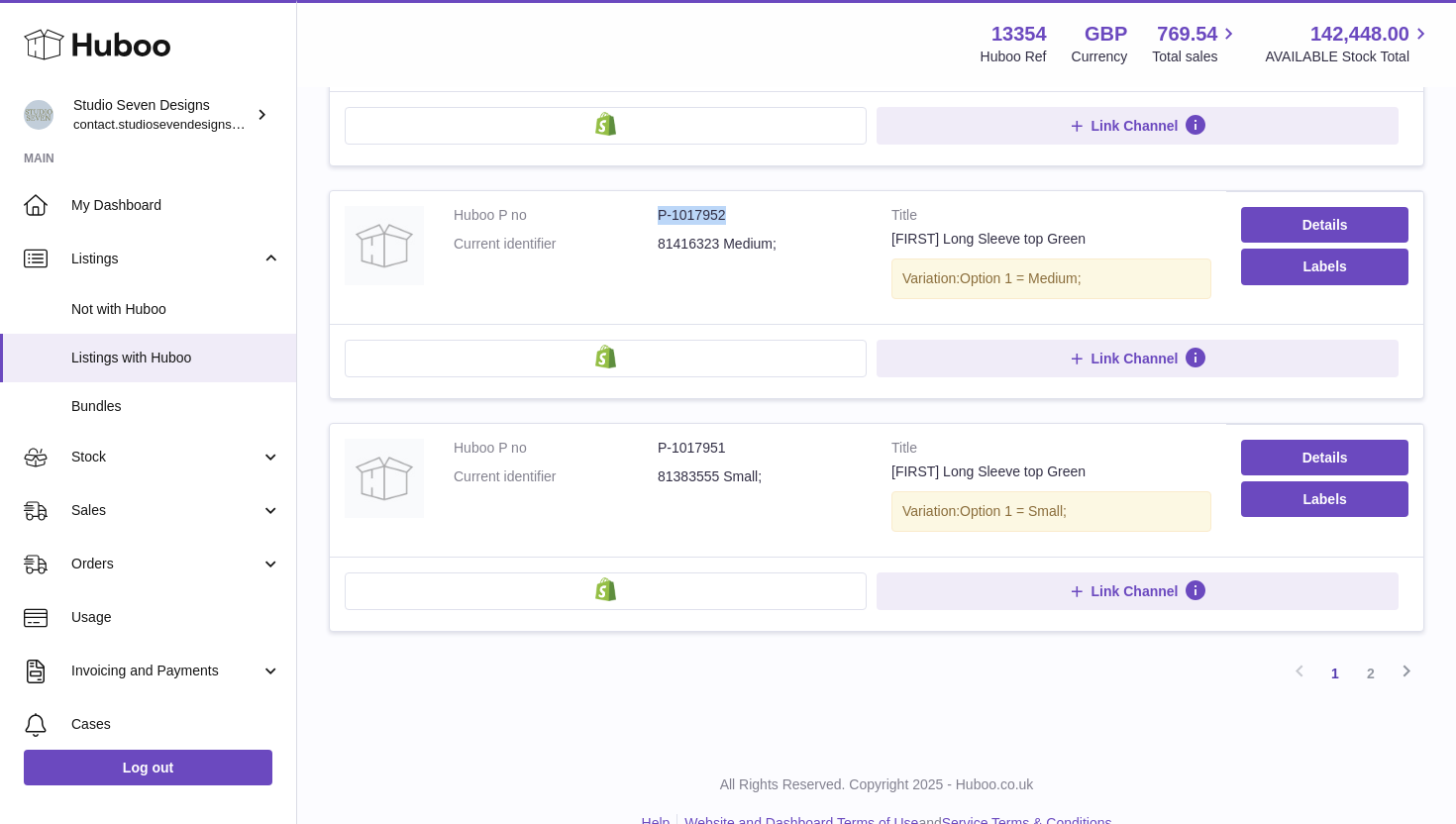 drag, startPoint x: 722, startPoint y: 216, endPoint x: 661, endPoint y: 217, distance: 61.008196 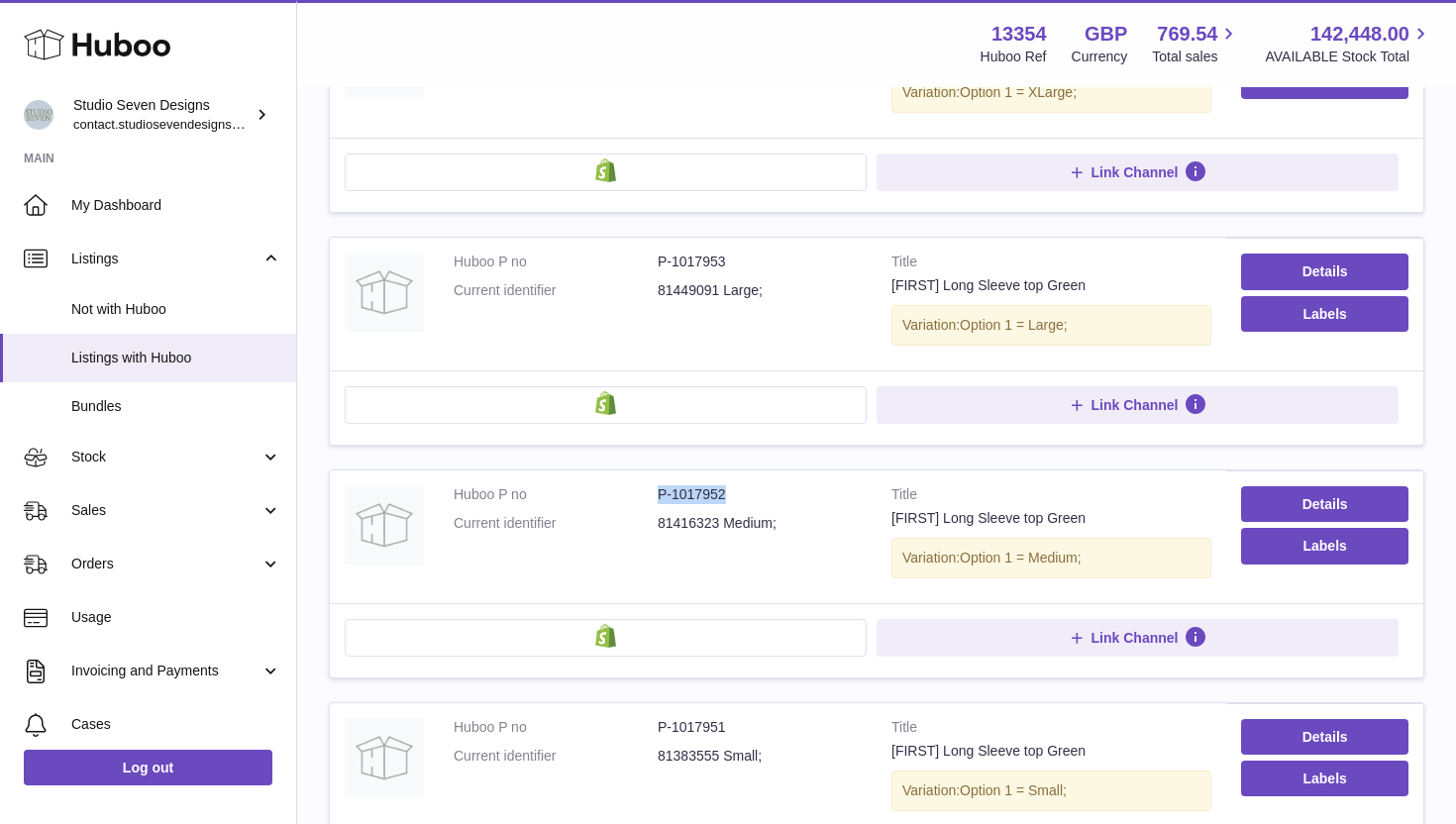 scroll, scrollTop: 1795, scrollLeft: 0, axis: vertical 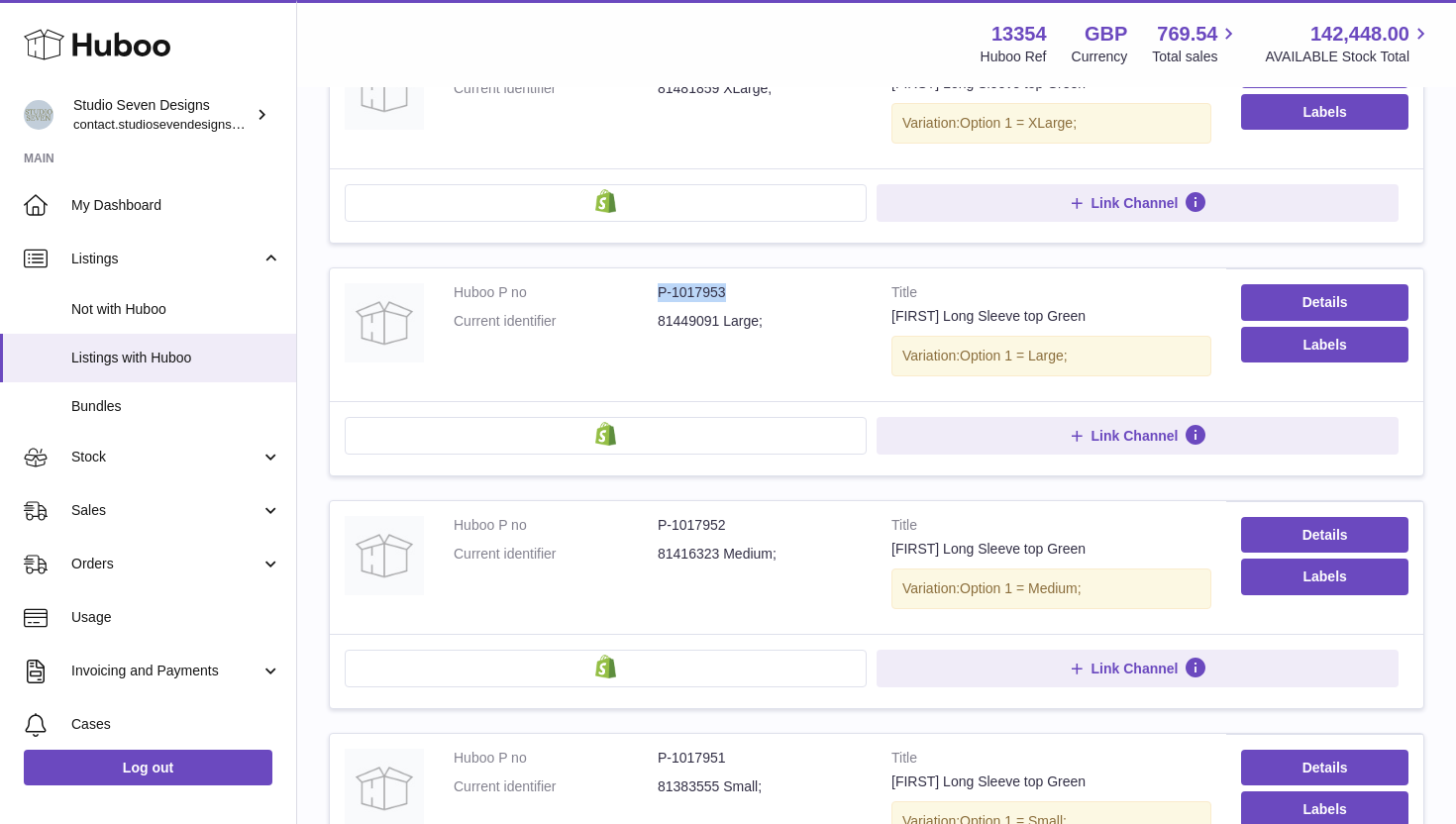 drag, startPoint x: 723, startPoint y: 290, endPoint x: 661, endPoint y: 288, distance: 62.03225 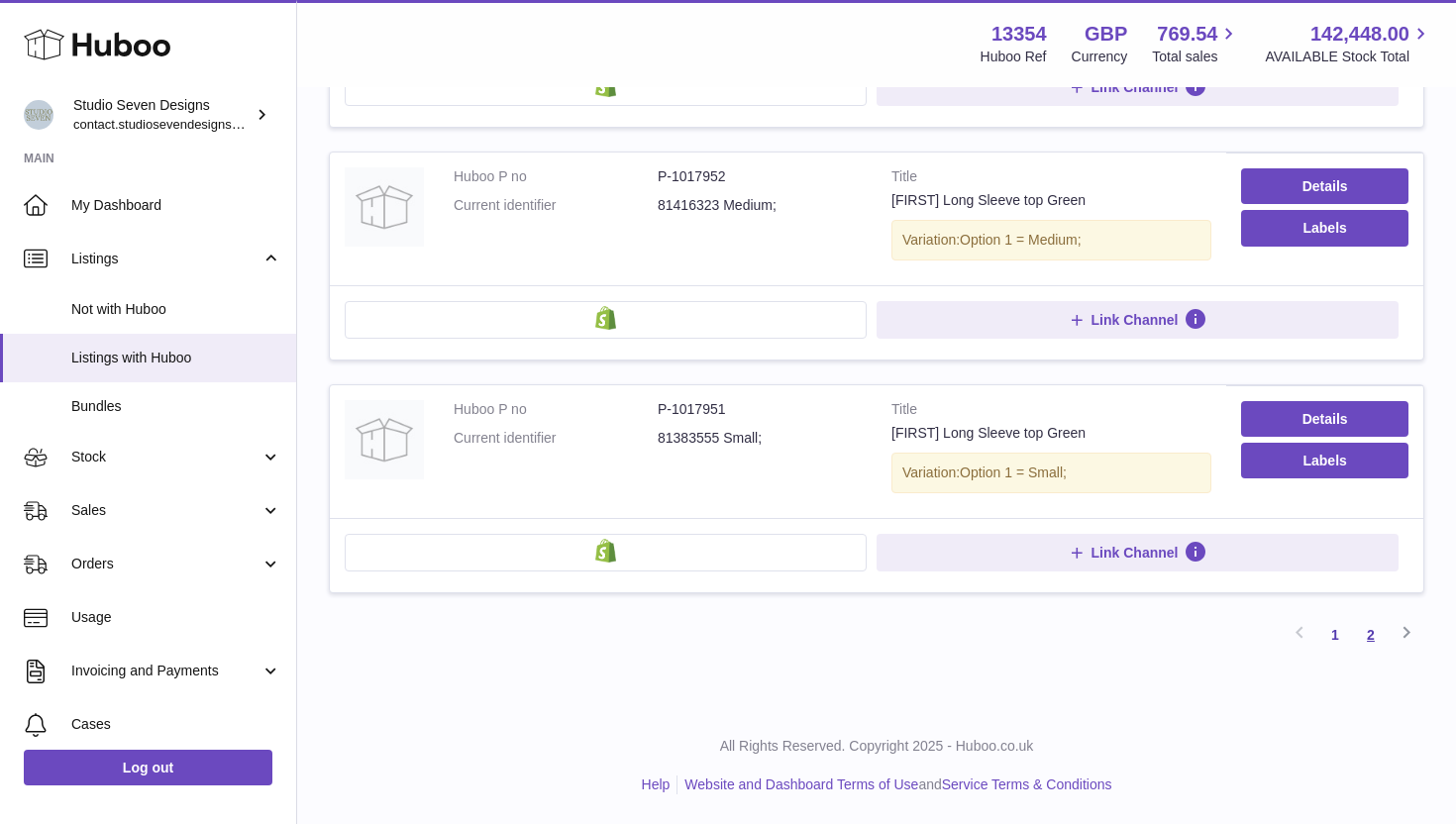 click on "2" at bounding box center [1371, 635] 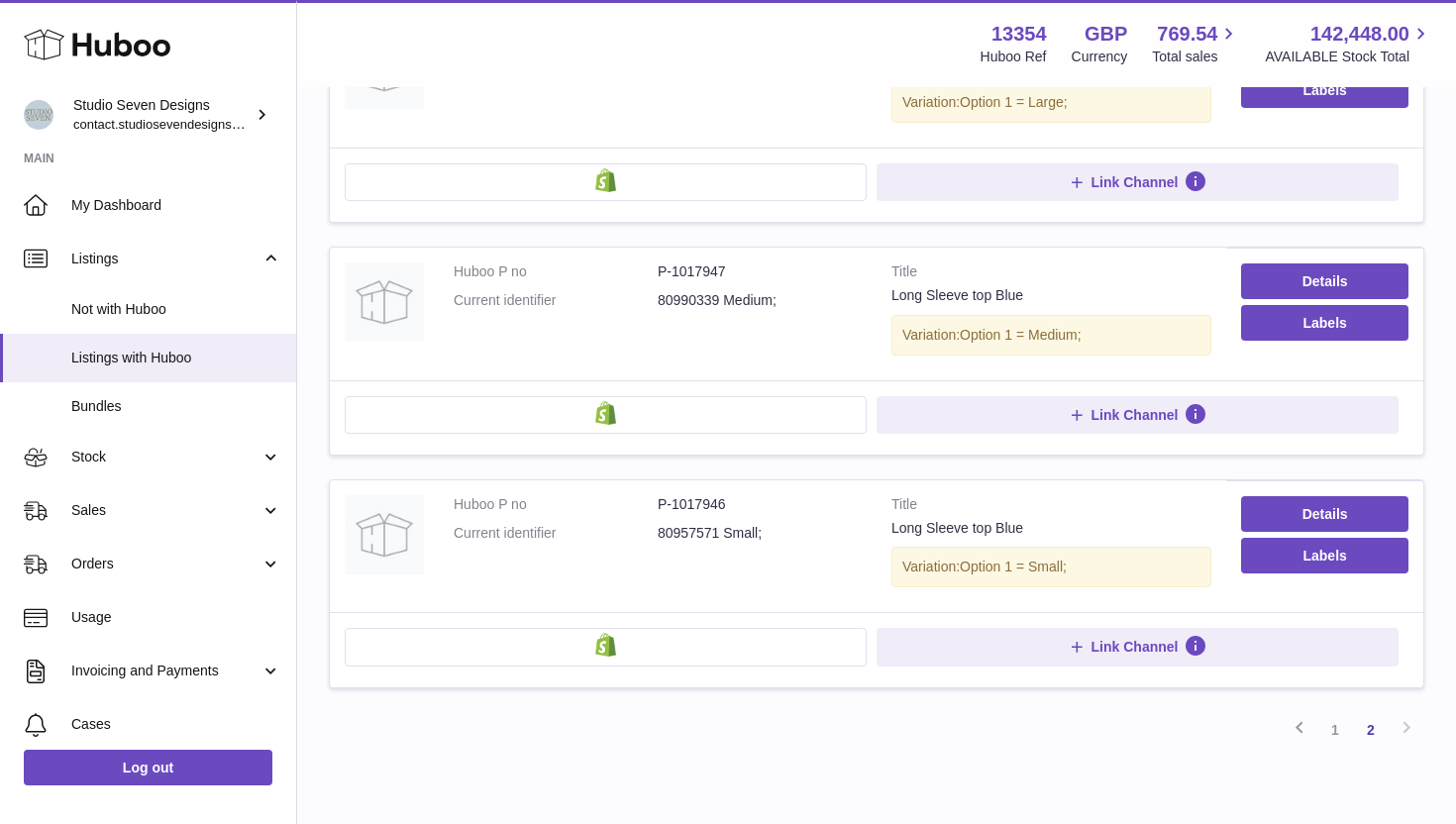 scroll, scrollTop: 938, scrollLeft: 0, axis: vertical 